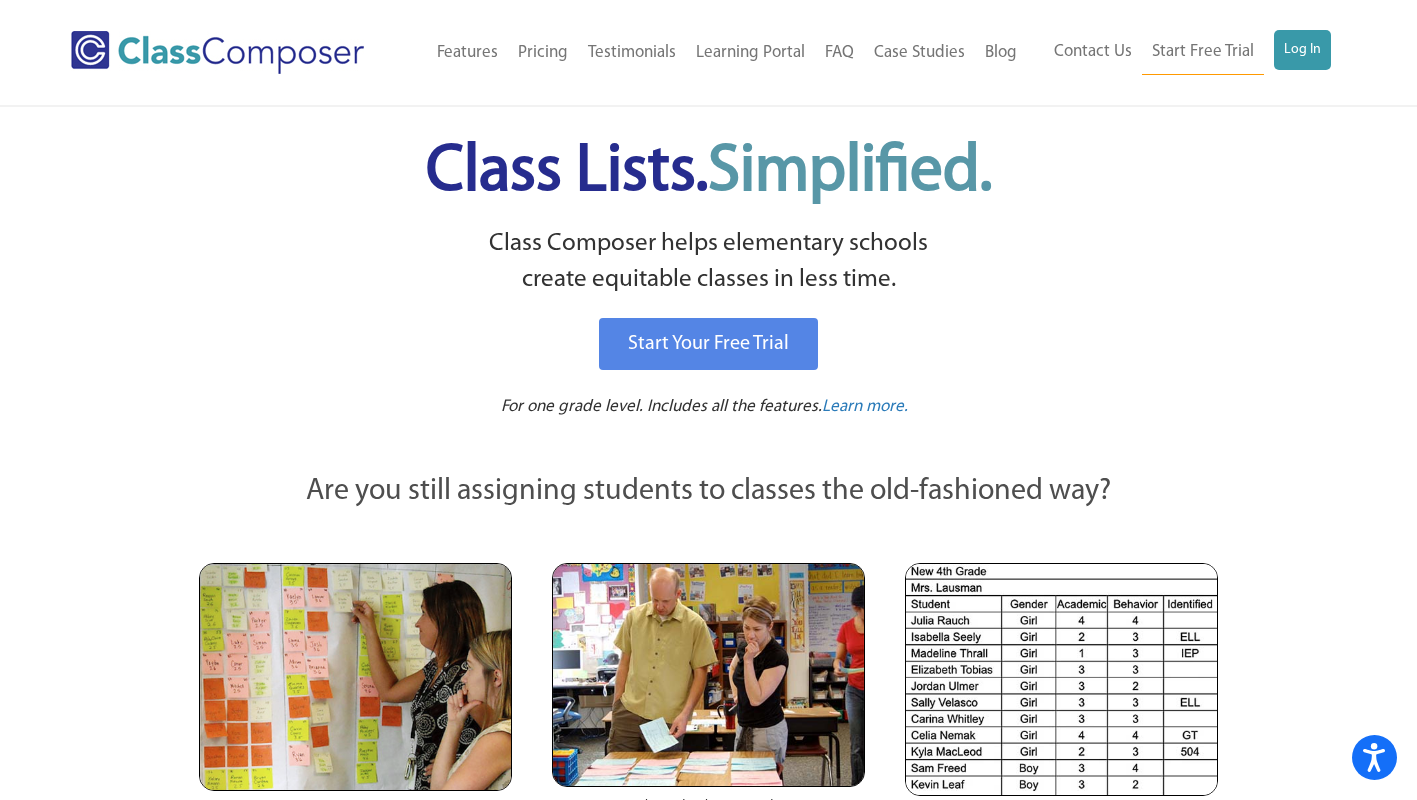 scroll, scrollTop: 0, scrollLeft: 0, axis: both 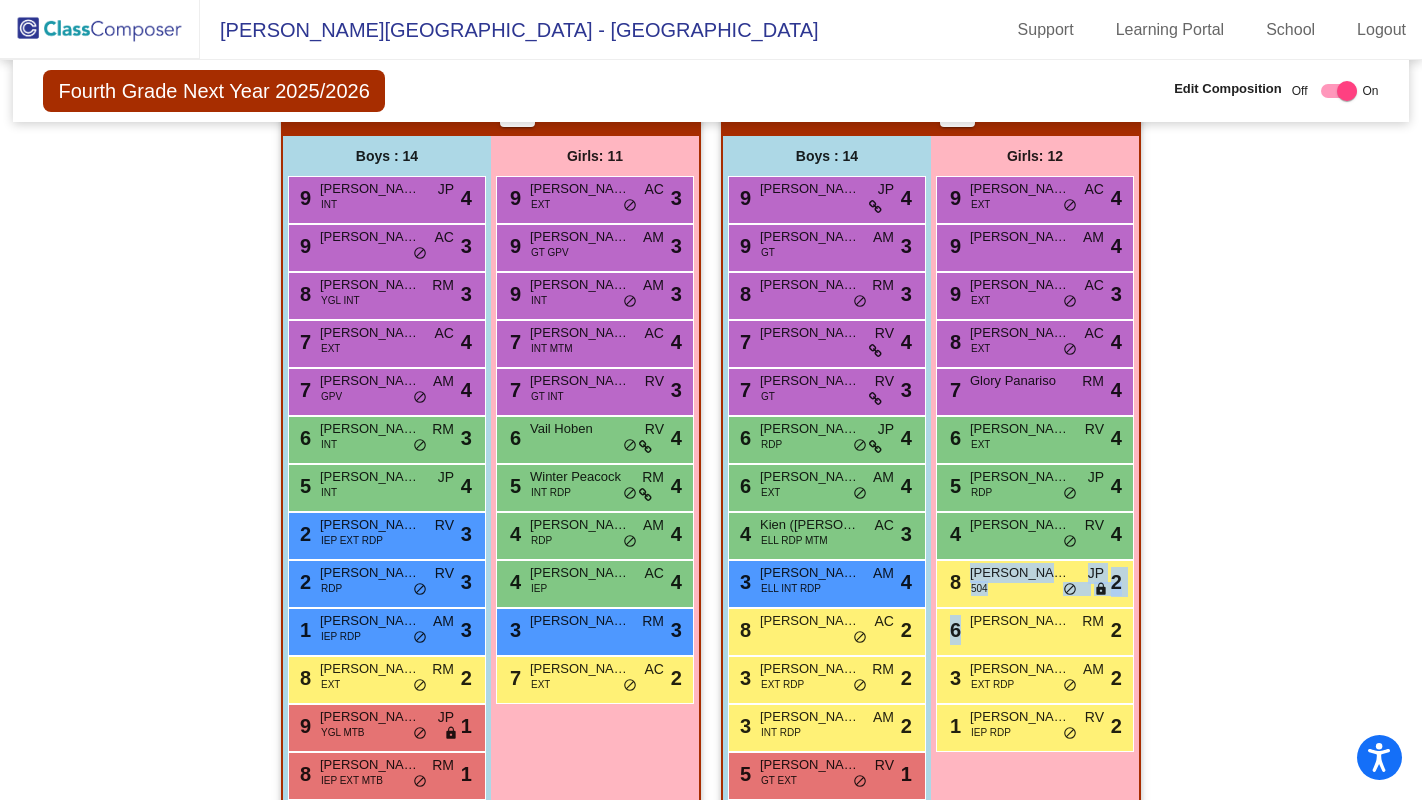 drag, startPoint x: 1409, startPoint y: 577, endPoint x: 1421, endPoint y: 541, distance: 37.94733 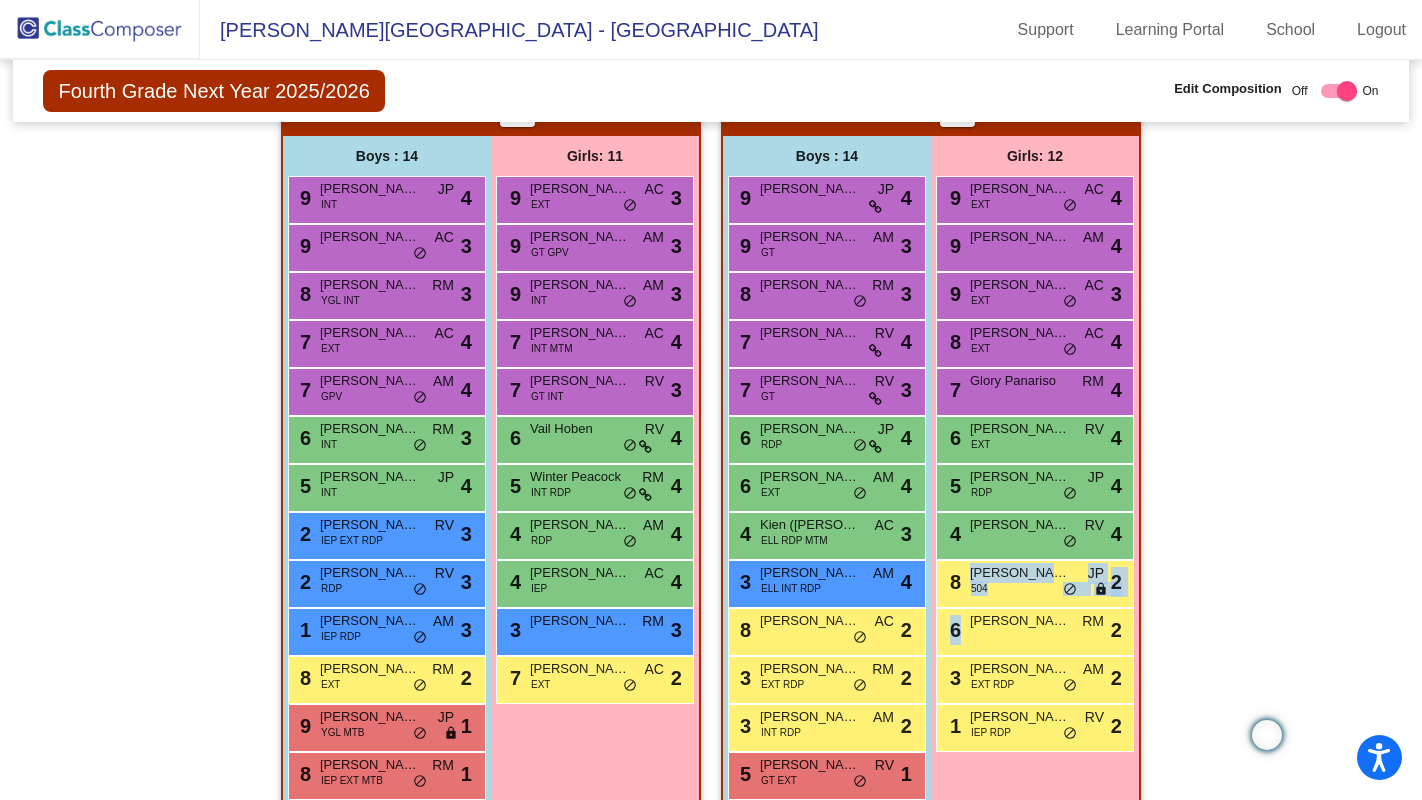 click on "Hallway   - Hallway Class  picture_as_pdf  Add Student  First Name Last Name Student Id  (Recommended)   Boy   Girl   Non Binary Add Close  Boys : 0    No Students   Girls: 0   No Students   Class 1   - Tara Baba  picture_as_pdf Tara Baba  Add Student  First Name Last Name Student Id  (Recommended)   Boy   Girl   Non Binary Add Close  Boys : 11  8 Apollo Sumilang INT RM lock do_not_disturb_alt 4 8 Emory Johnson INT JP lock do_not_disturb_alt 3 7 Nixon Duran RM lock do_not_disturb_alt 3 7 Braden Sanfilippo EXT AM lock do_not_disturb_alt 3 4 Jayson Melton INT RV lock do_not_disturb_alt 3 3 Mauricio Enriquez RDP JP lock do_not_disturb_alt 3 3 Landon Morris INT EXT RDP RV lock do_not_disturb_alt 3 6 Joseph Jordan RM lock do_not_disturb_alt 2 6 Owen Sheline RM lock do_not_disturb_alt 2 9 Brooks Kelley IEP AC lock do_not_disturb_alt 1 6 Oliver Holloway 504 RDP MTB MTM RV lock do_not_disturb_alt 1 Girls: 11 9 Eliana Spencer GPV EXT AM lock do_not_disturb_alt 3 8 Olivia Green GPV INT RM lock do_not_disturb_alt" 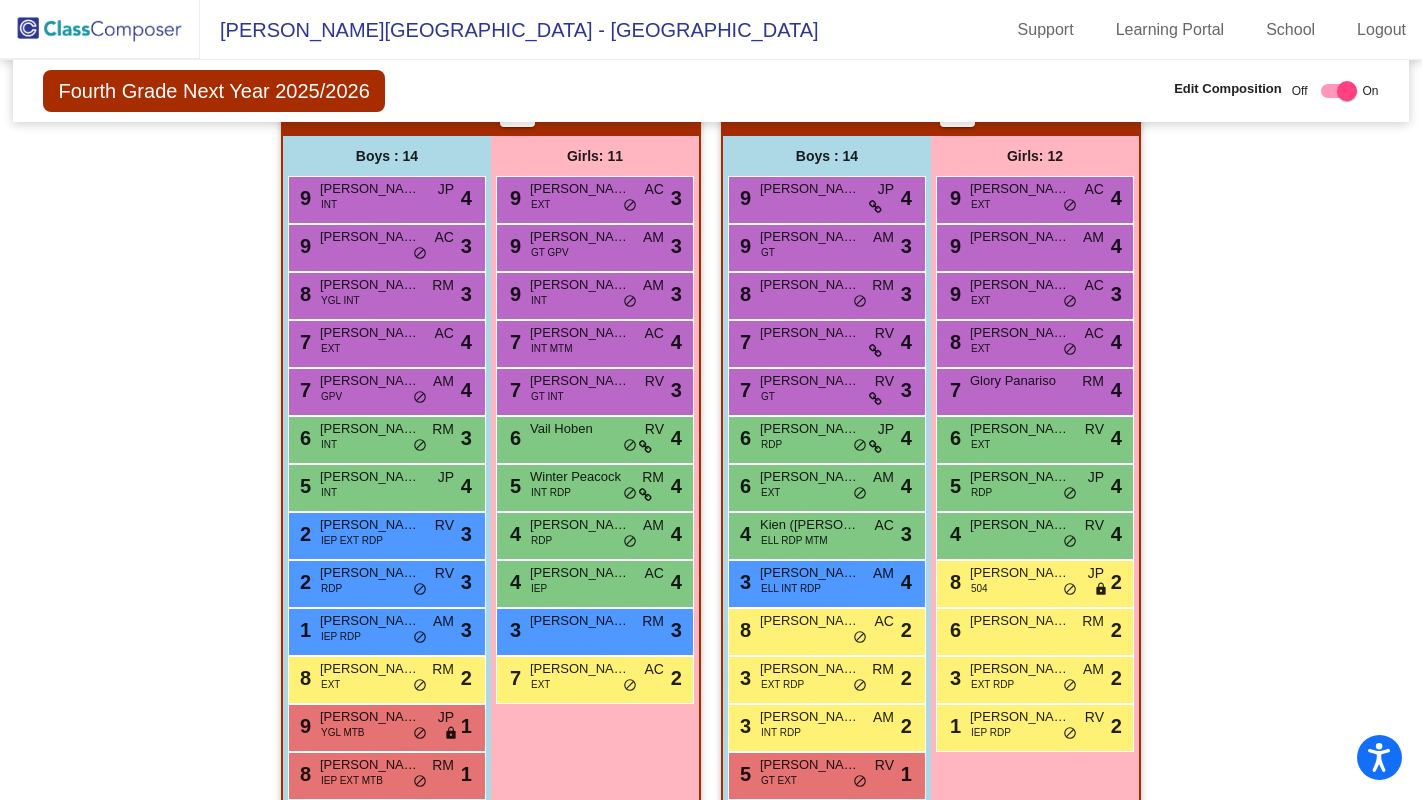 scroll, scrollTop: 1177, scrollLeft: 0, axis: vertical 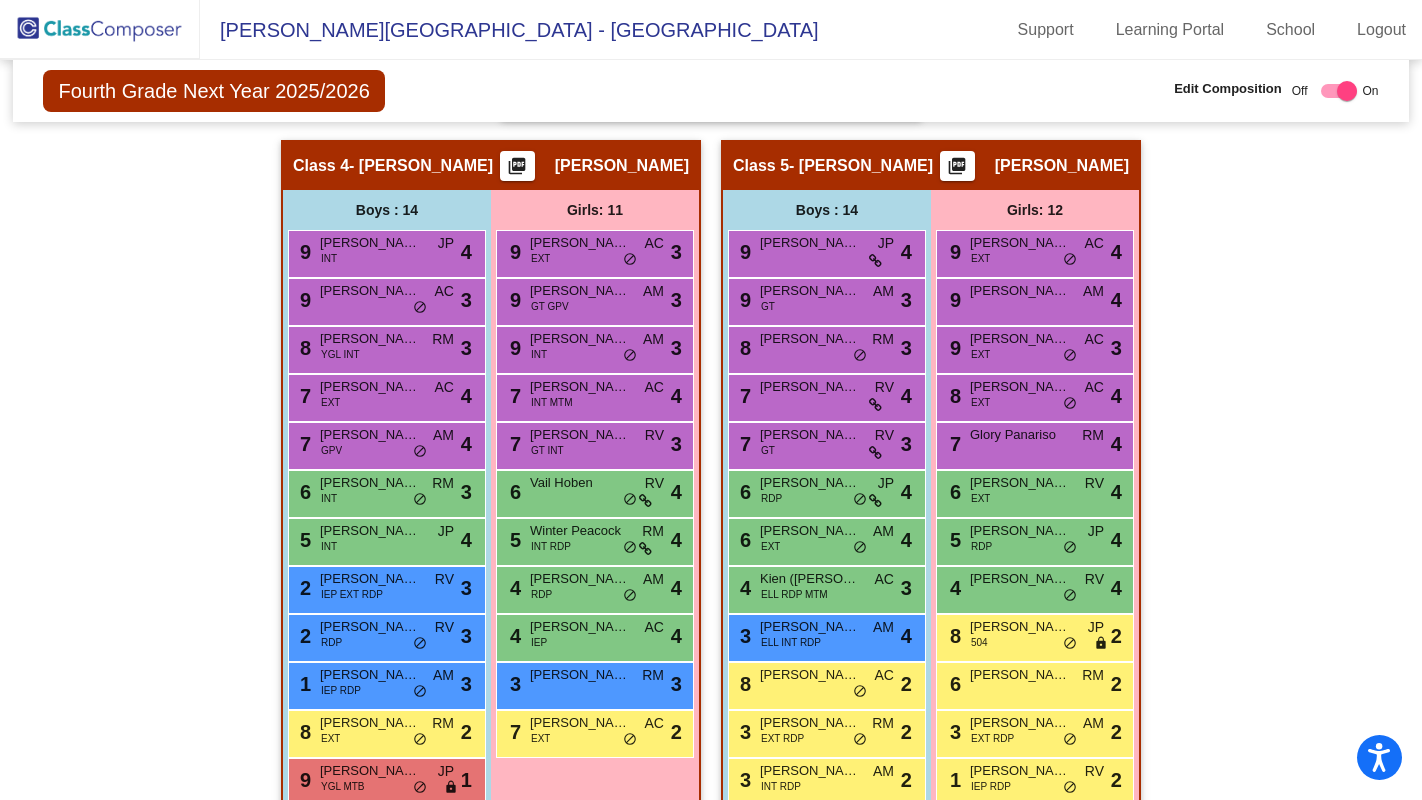 click on "Fourth Grade Next Year 2025/2026  Edit Composition Off   On  Incoming   Digital Data Wall    Display Scores for Years:   2023 - 2024   2024 - 2025  Grade/Archive Students in Table View   Download   New Small Group   Saved Small Group  Teacher Compose mode is On. The lead teacher for your grade level has access to compose classes
for next year.  Notes   Download Class List   Import Students   Grade/Archive Students in Table View   New Small Group   Saved Small Group  Display Scores for Years:   2023 - 2024   2024 - 2025 Display Assessments: Students Academics Life Skills  Last Teacher  Placement  Identified  Total Boys Girls  Read.   Math   Writ.   Behav.   Work Sk.   JP   AM   RM   AC   RV   ELL   GT   IEP   504   GPV   YGL   INT   EXT   RDP   MTB   MTR   MTM   HCP  Hallway  visibility_off  0 0 0                 0   0   0   0   0   0   0   0   0   0   0   0   0   0   0   0   0   0   0   0   0  Class 1  visibility  22 11 11  5.82   5.45   5.18   2.82   2.91   4   3   6   4   5   13   0   2   0" 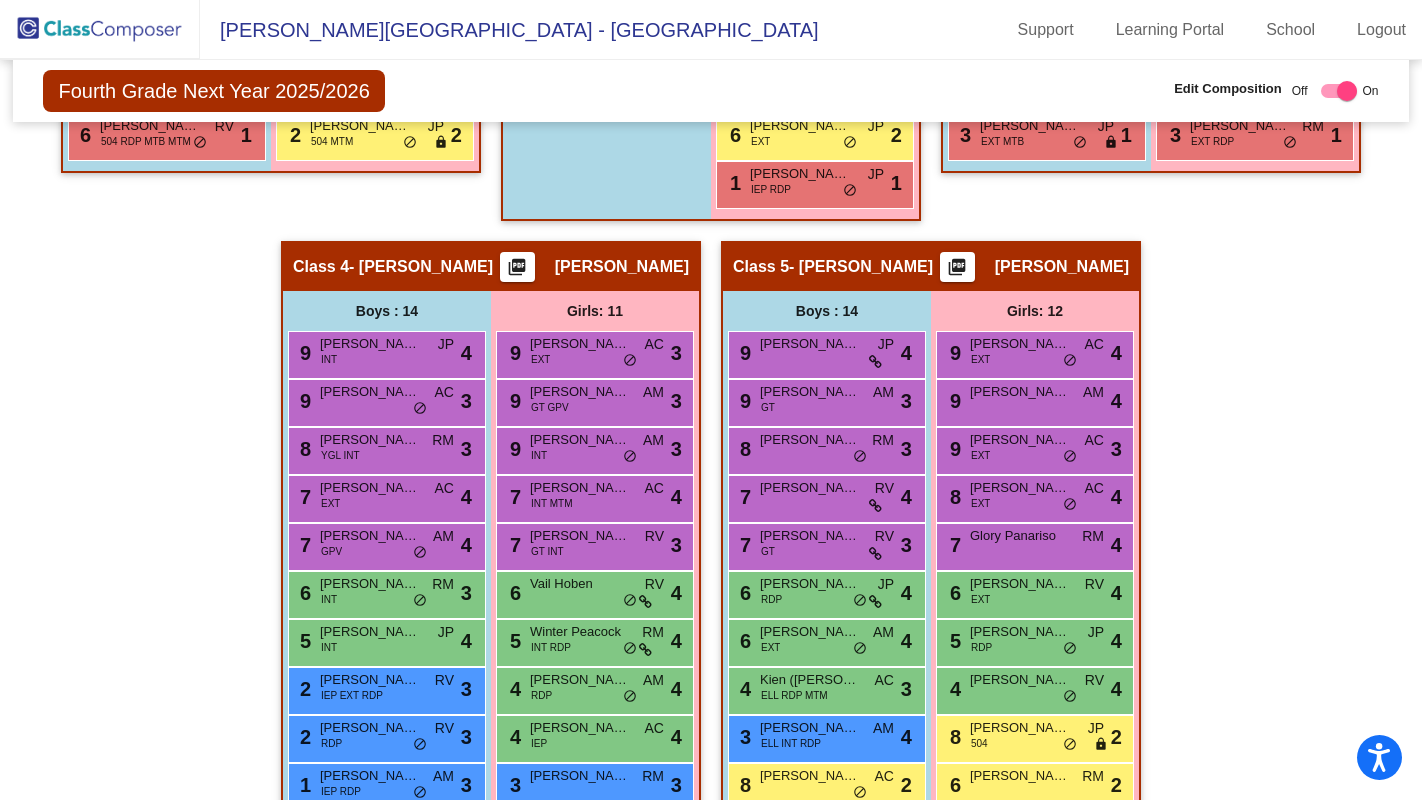 scroll, scrollTop: 1064, scrollLeft: 0, axis: vertical 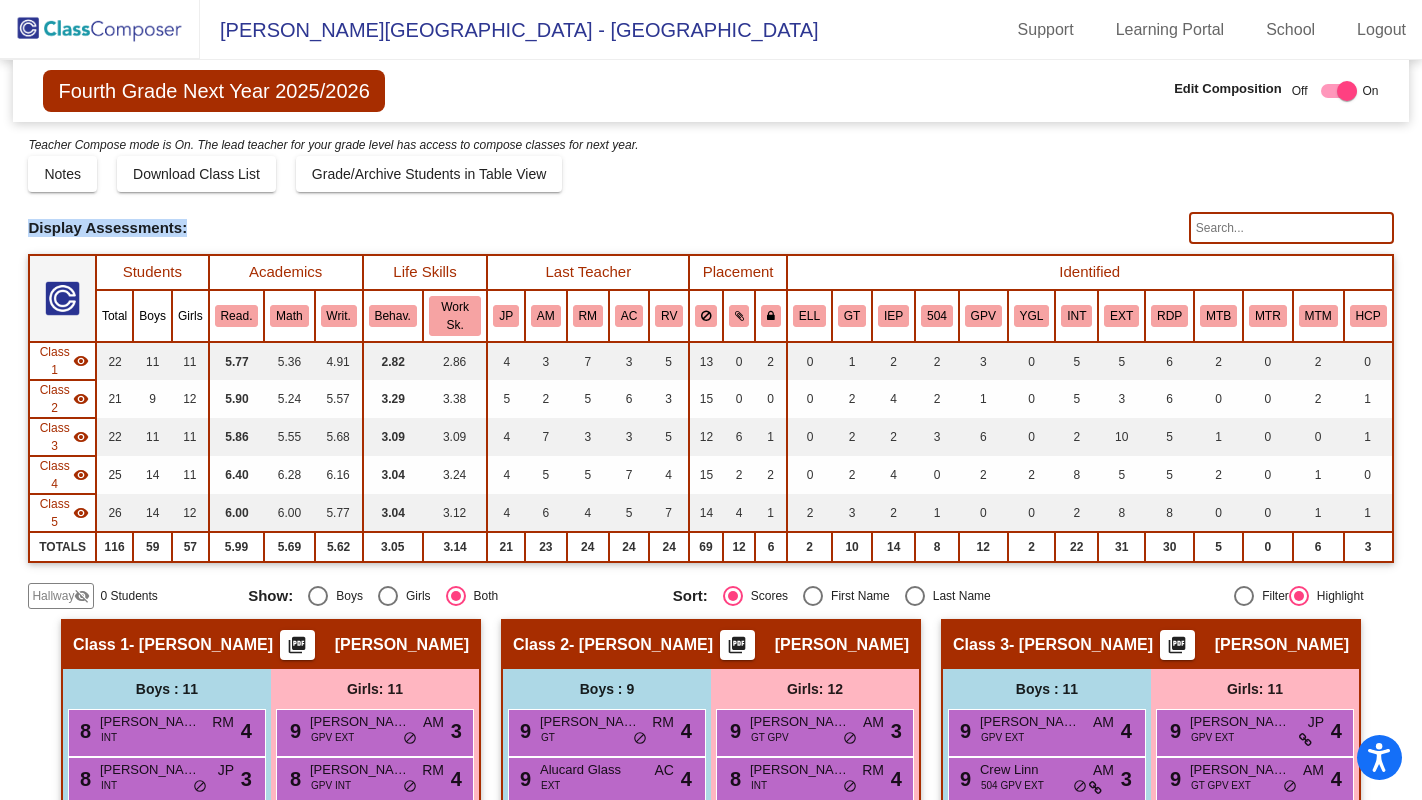 drag, startPoint x: 1405, startPoint y: 173, endPoint x: 1412, endPoint y: 229, distance: 56.435802 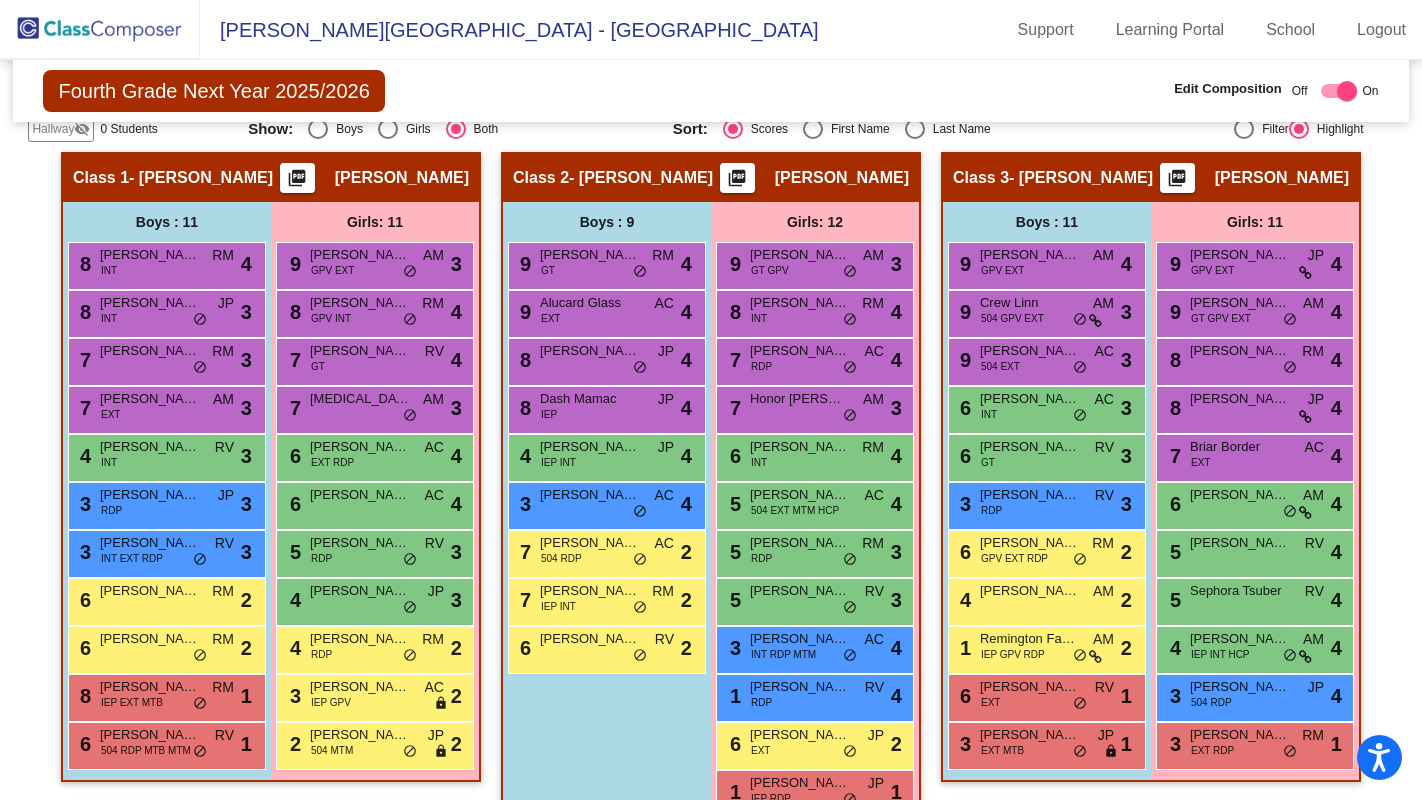 scroll, scrollTop: 470, scrollLeft: 0, axis: vertical 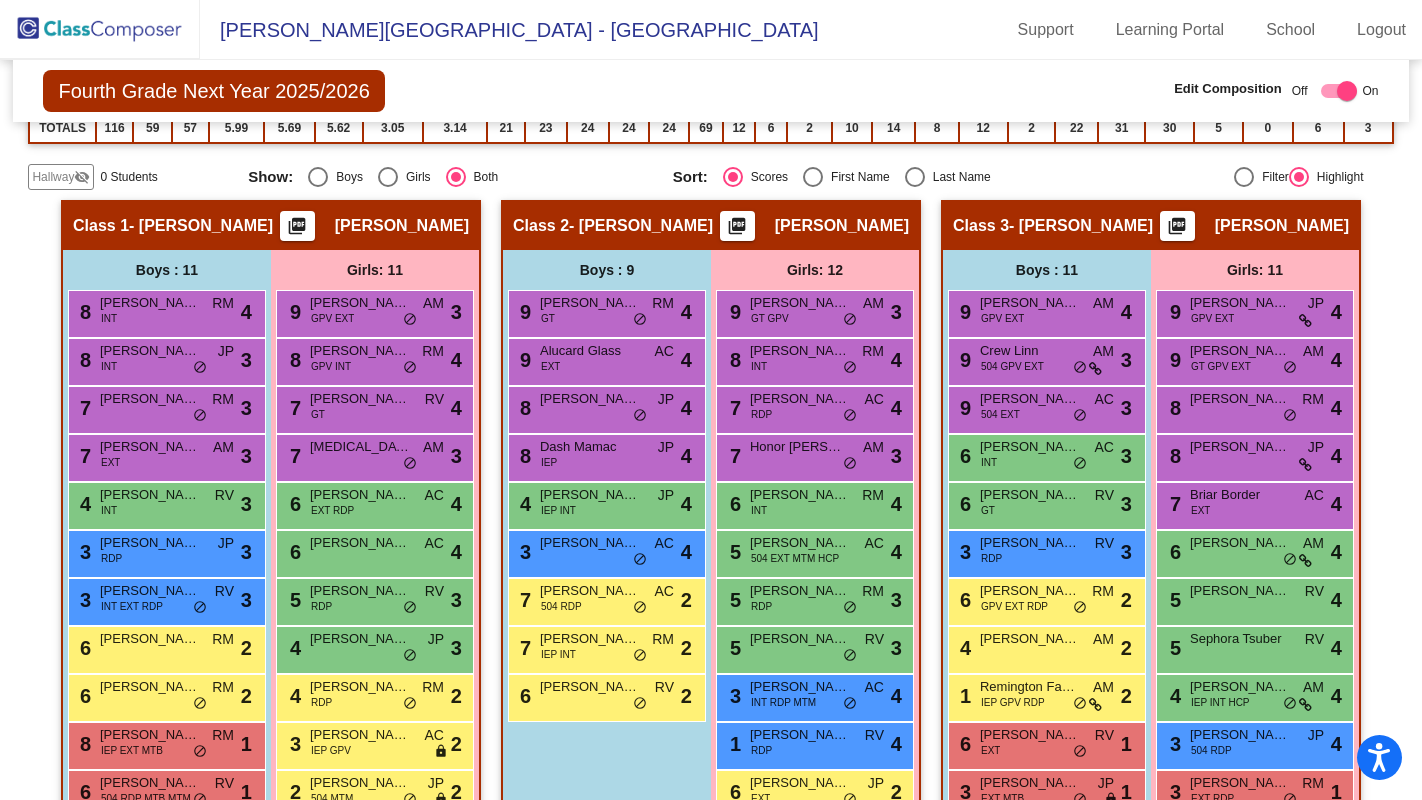 click on "Shiloh Liskey" at bounding box center (1240, 399) 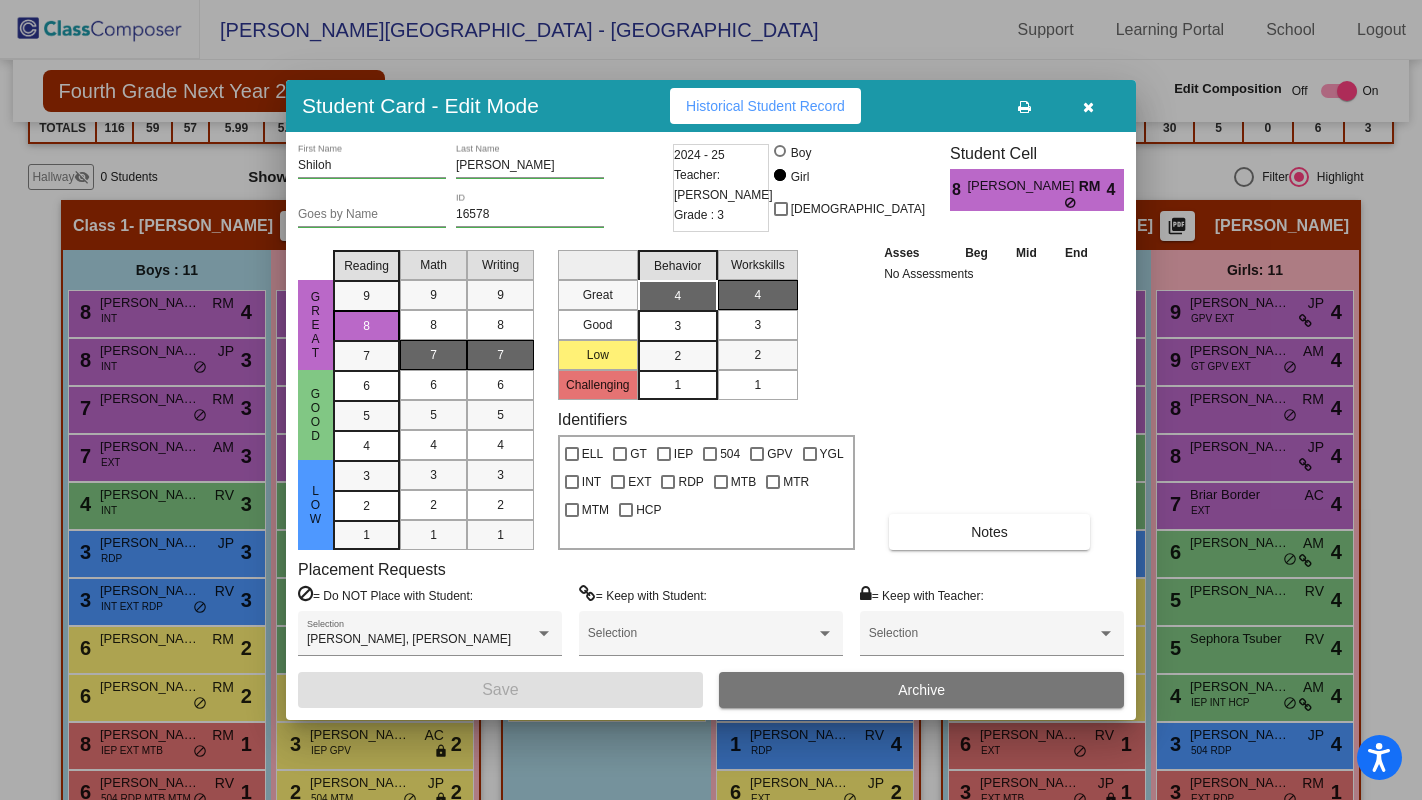 click at bounding box center (1088, 107) 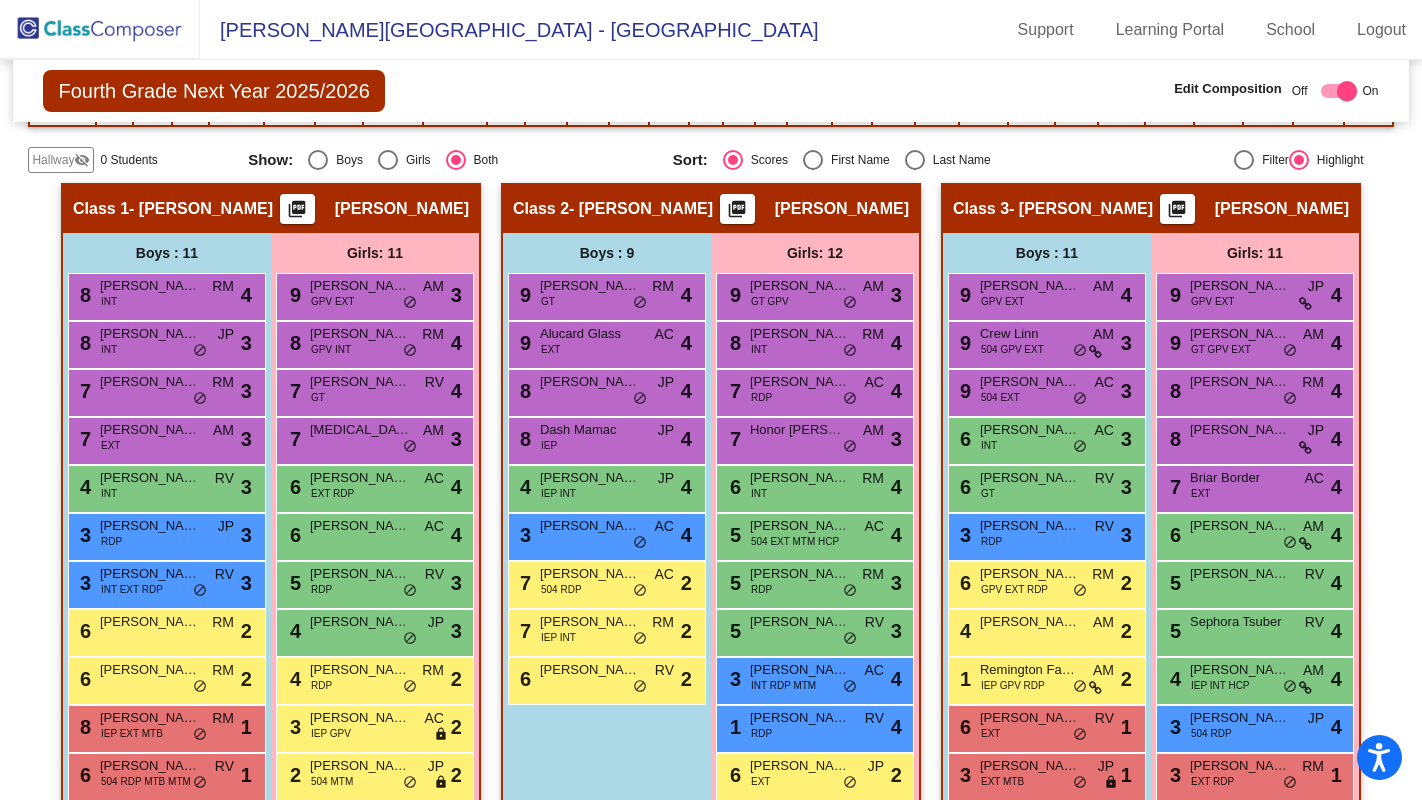 scroll, scrollTop: 434, scrollLeft: 0, axis: vertical 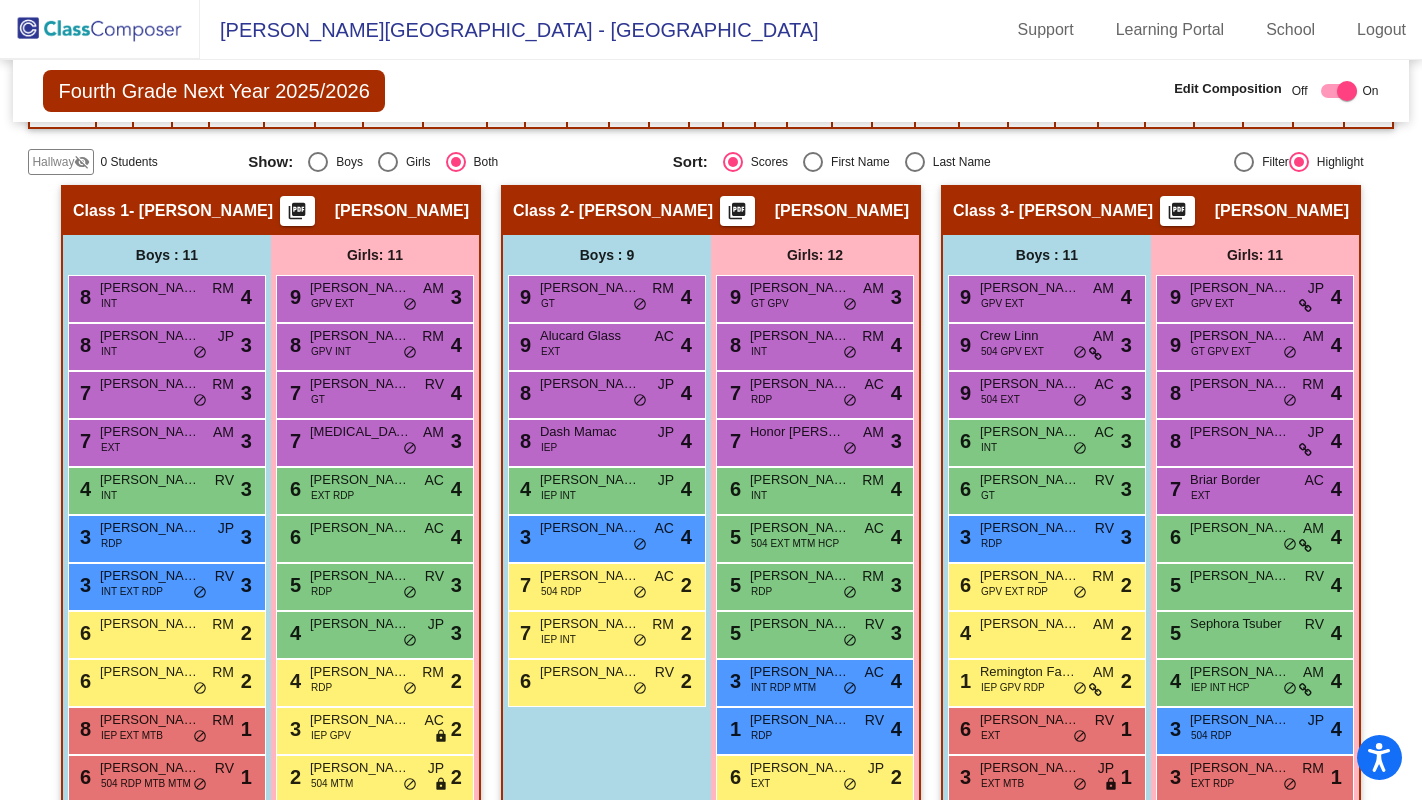 click on "6 Lilly Ringol EXT JP lock do_not_disturb_alt 2" at bounding box center [814, 776] 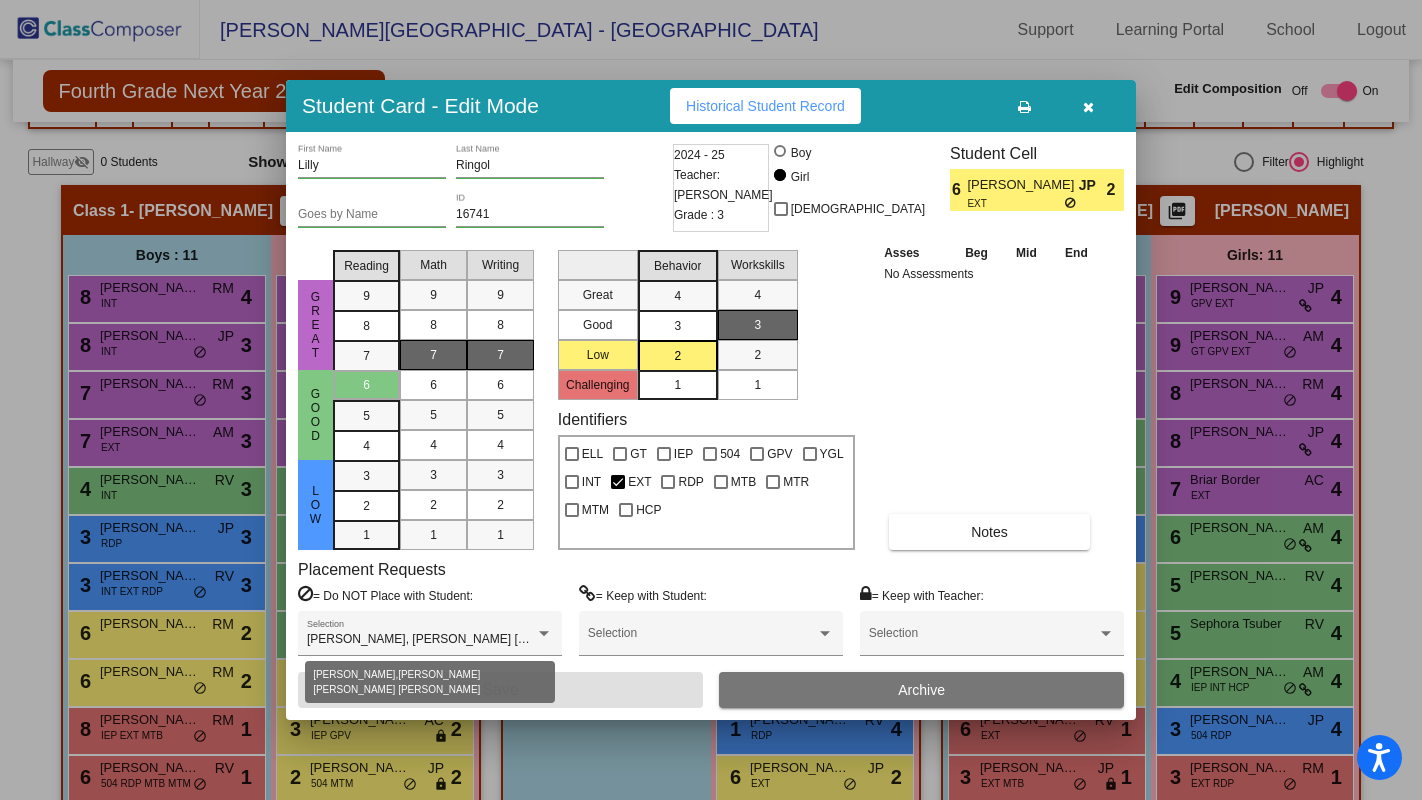 click at bounding box center [544, 634] 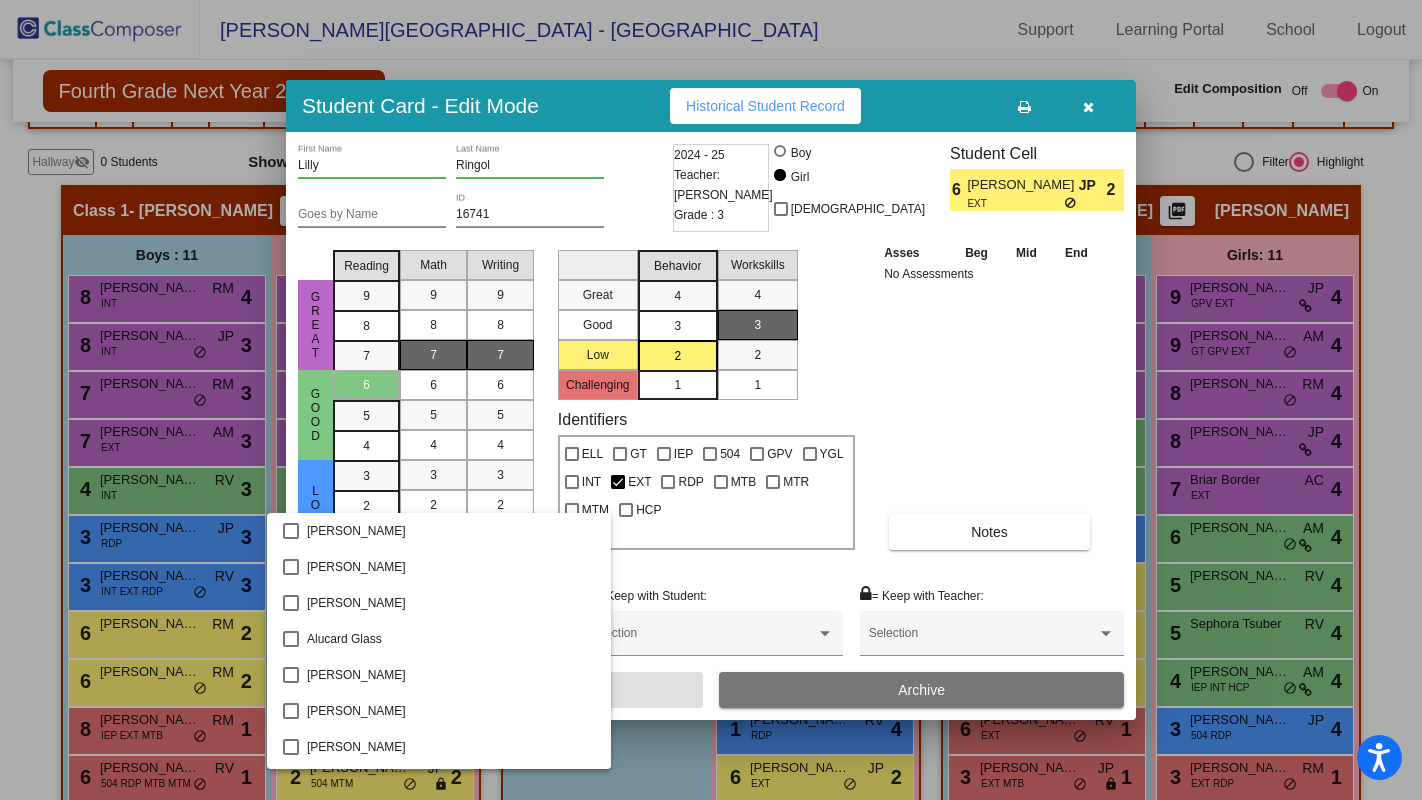 scroll, scrollTop: 2086, scrollLeft: 0, axis: vertical 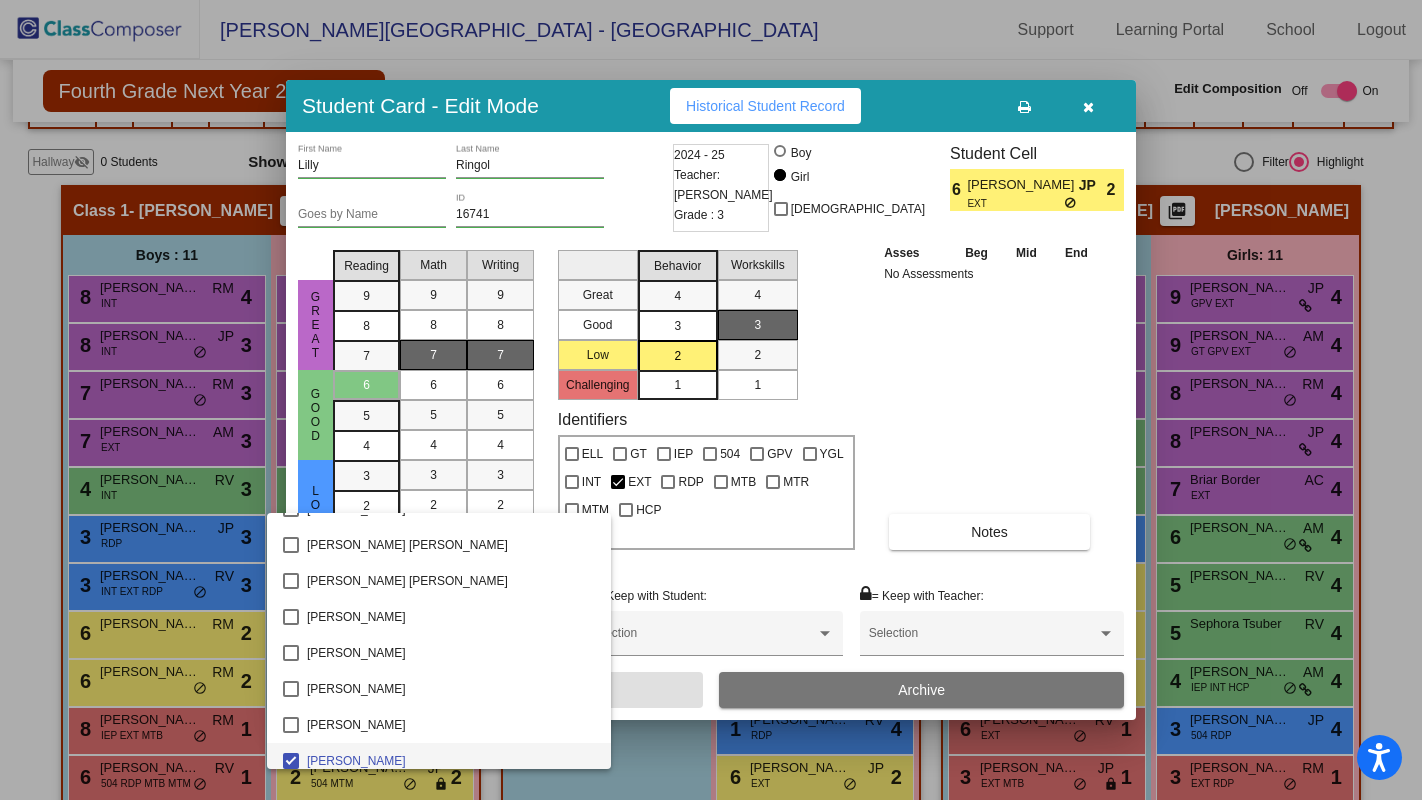 click at bounding box center [711, 400] 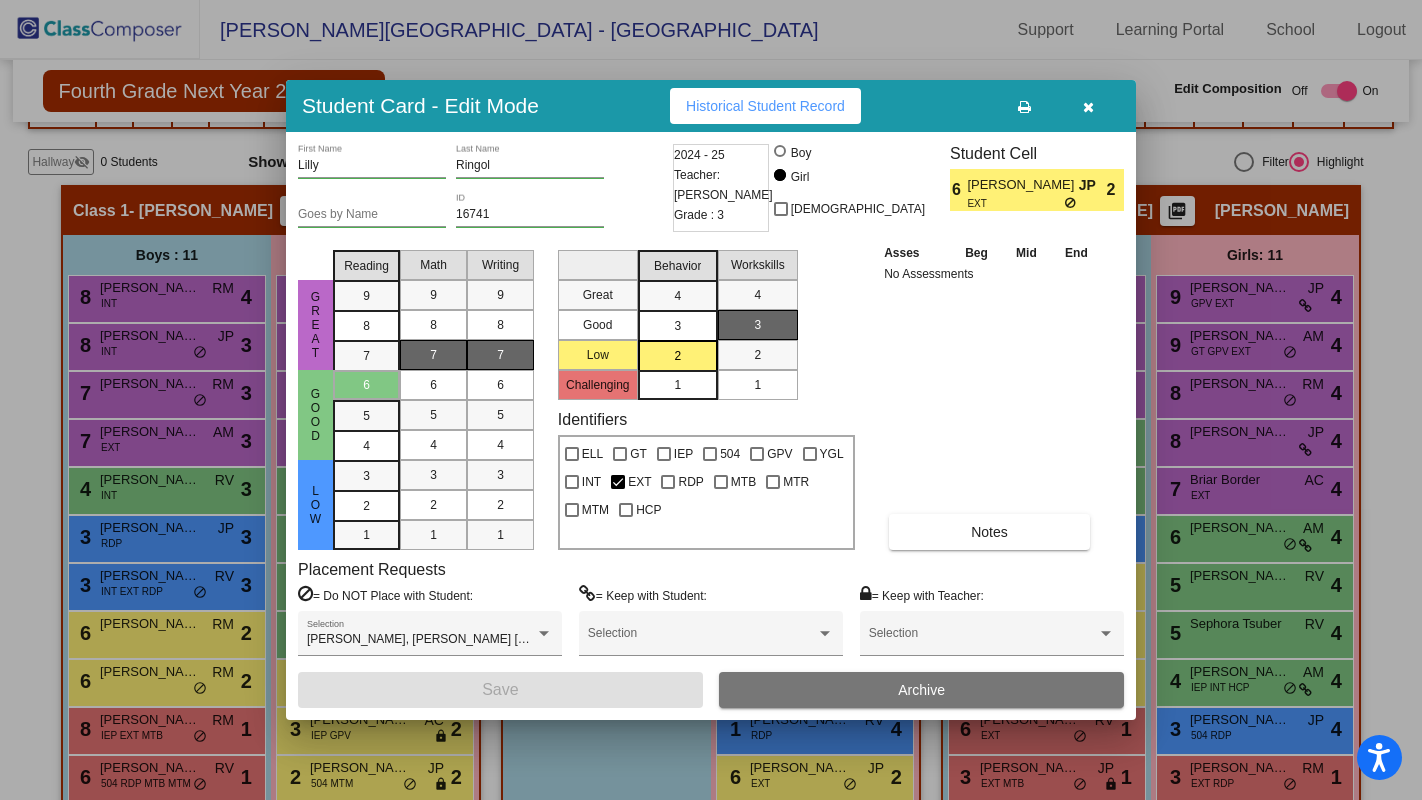 click at bounding box center (1088, 107) 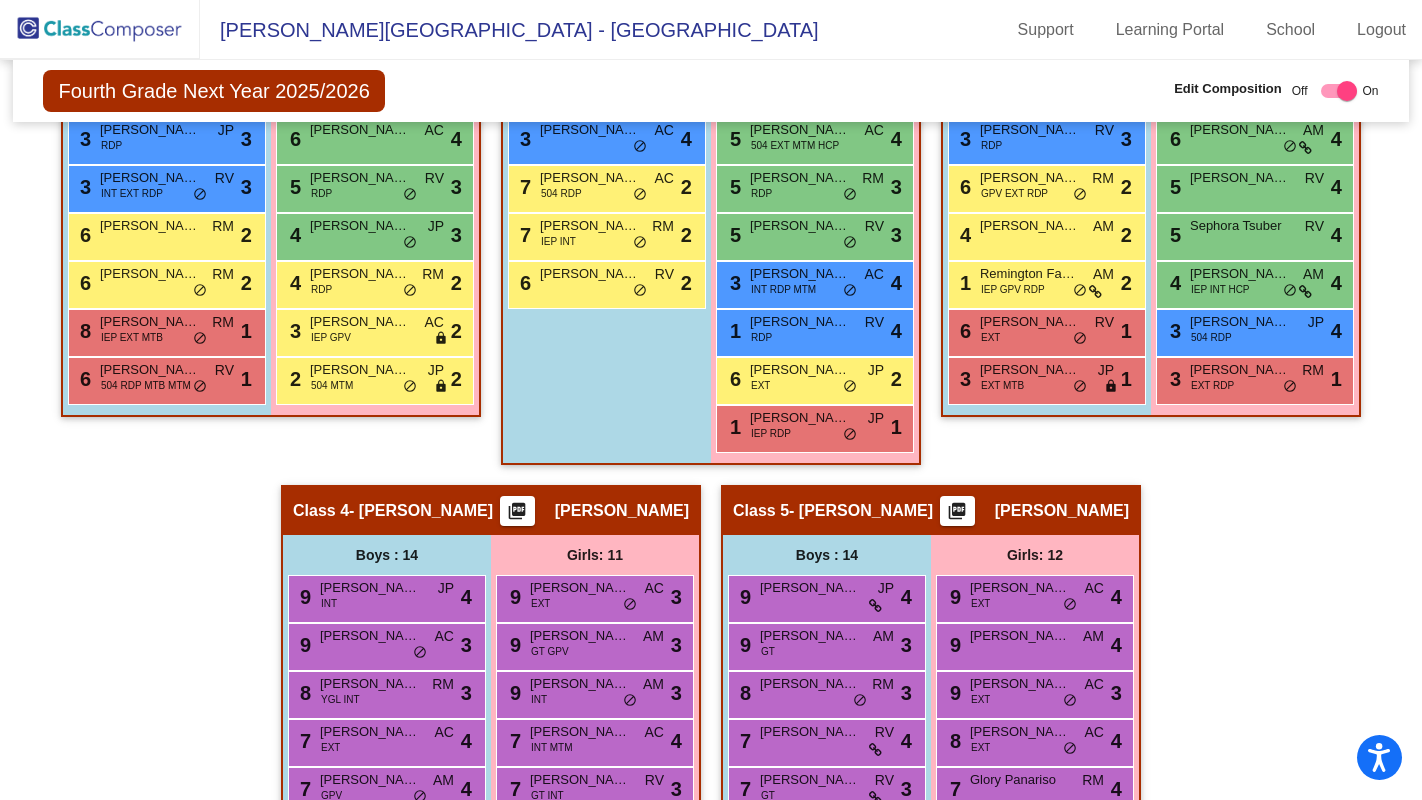 scroll, scrollTop: 784, scrollLeft: 0, axis: vertical 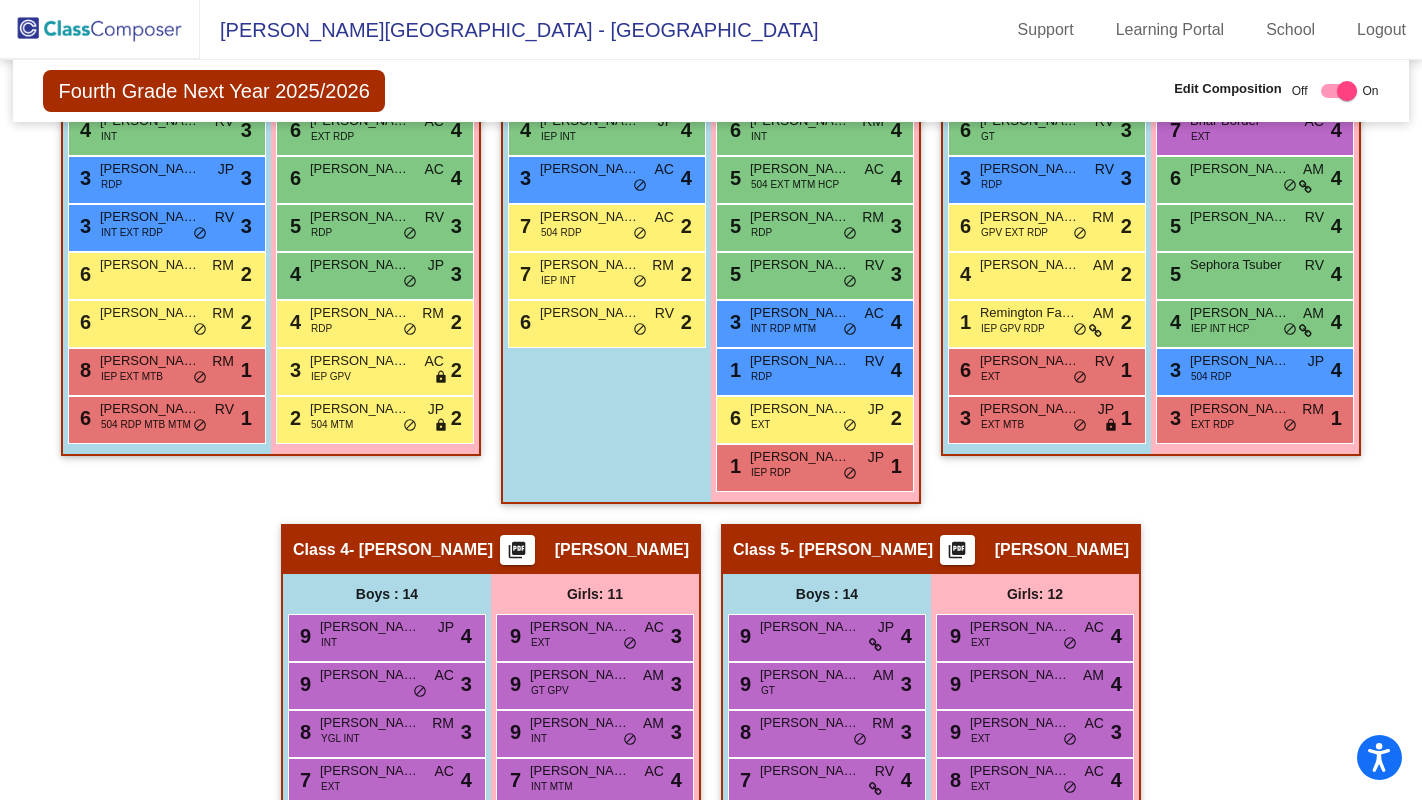 drag, startPoint x: 1422, startPoint y: 368, endPoint x: 1403, endPoint y: 239, distance: 130.39172 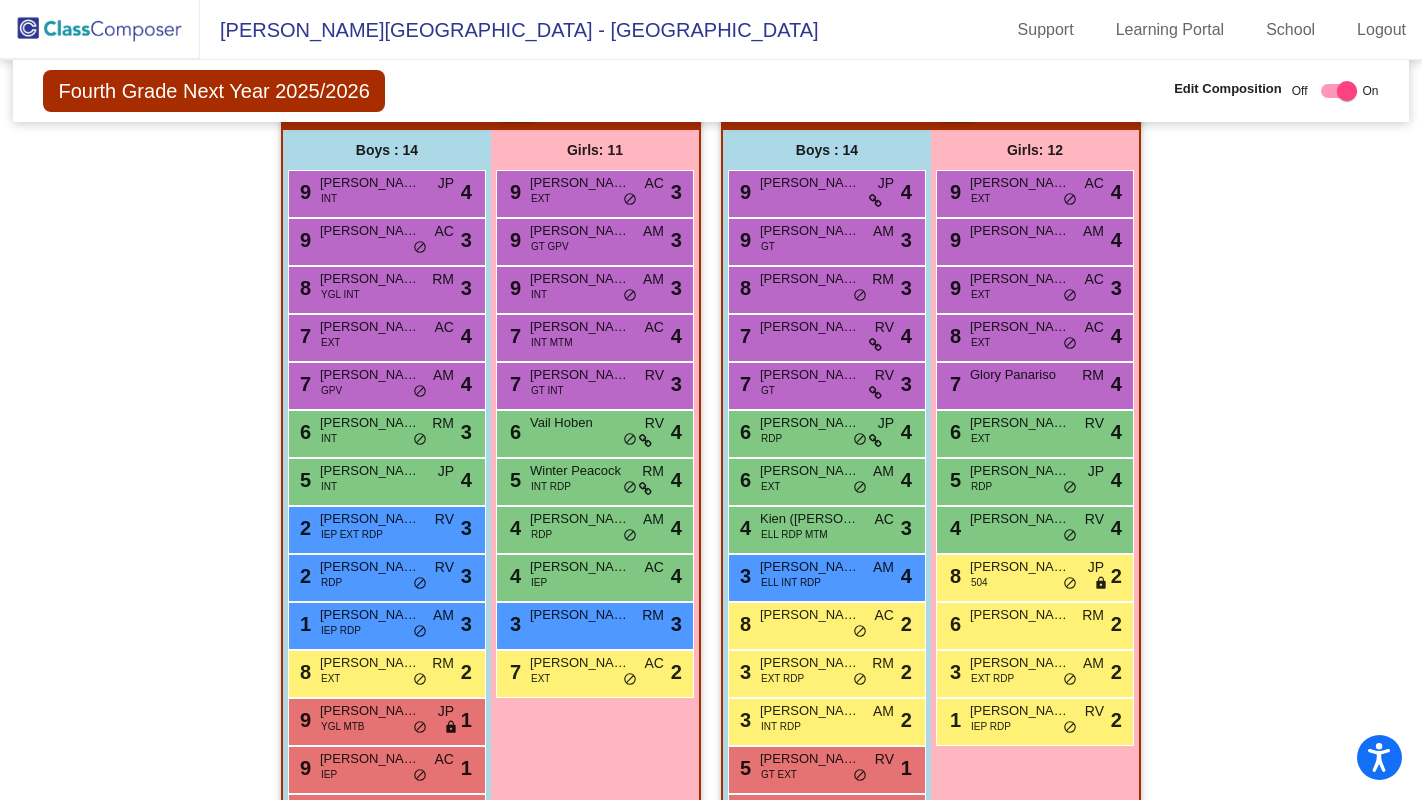 scroll, scrollTop: 1252, scrollLeft: 0, axis: vertical 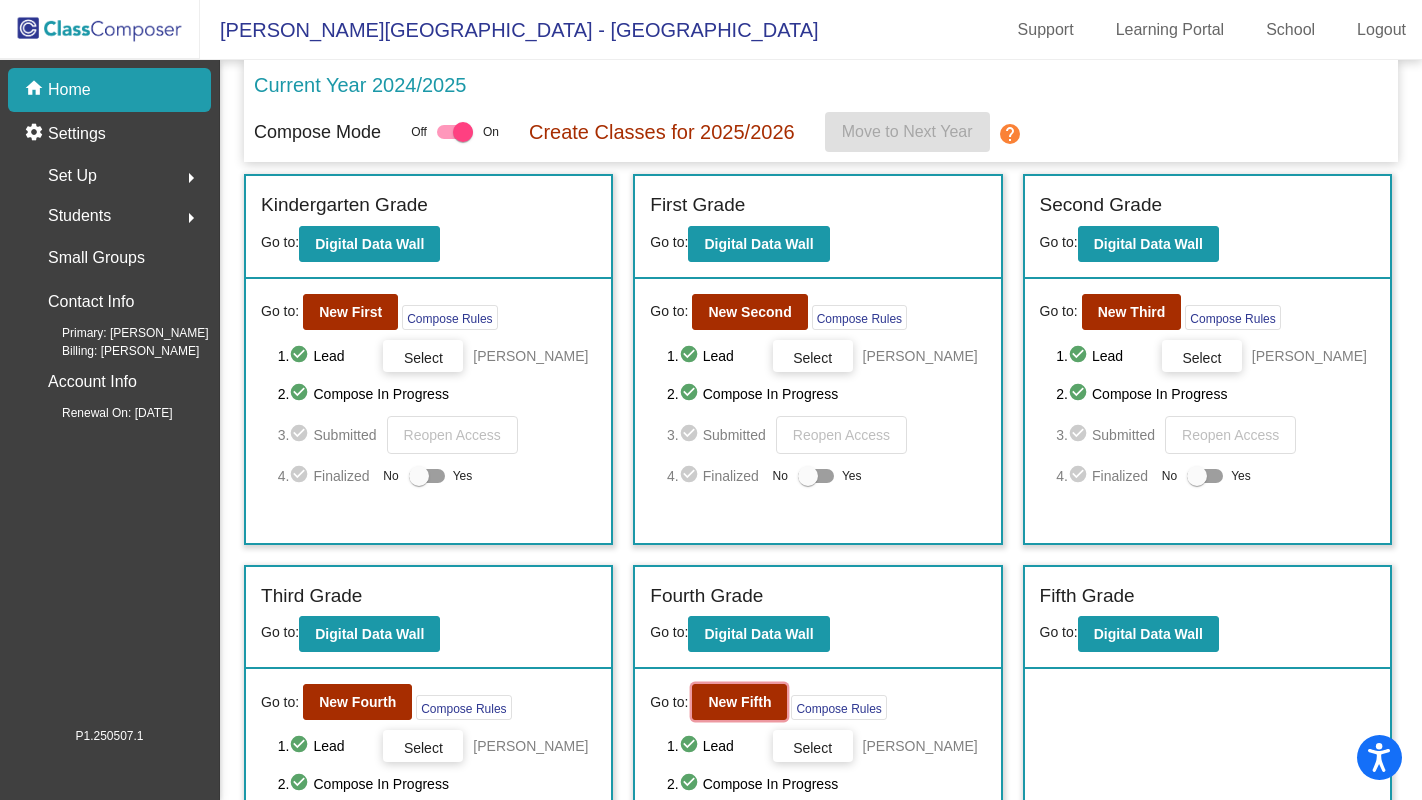 click on "New Fifth" 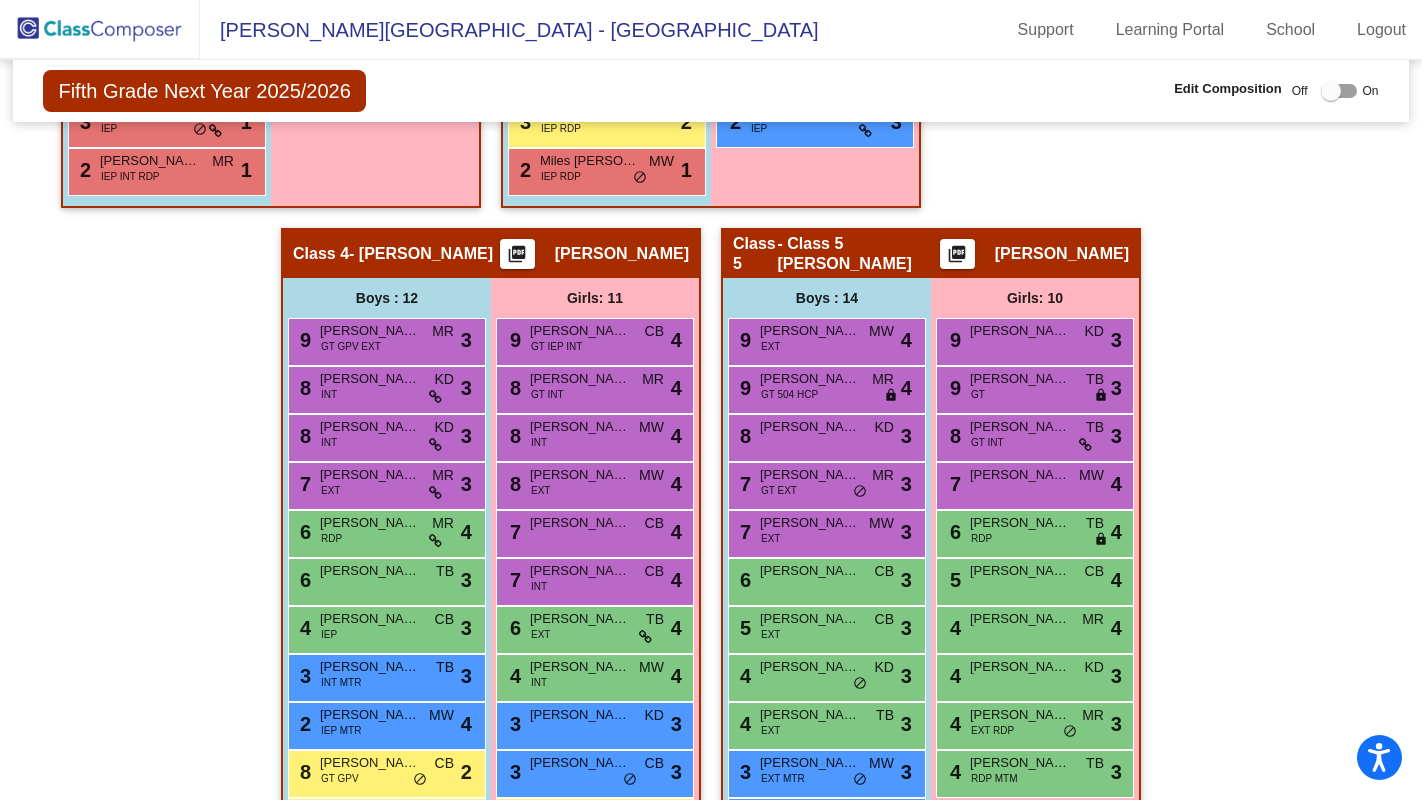 scroll, scrollTop: 1169, scrollLeft: 0, axis: vertical 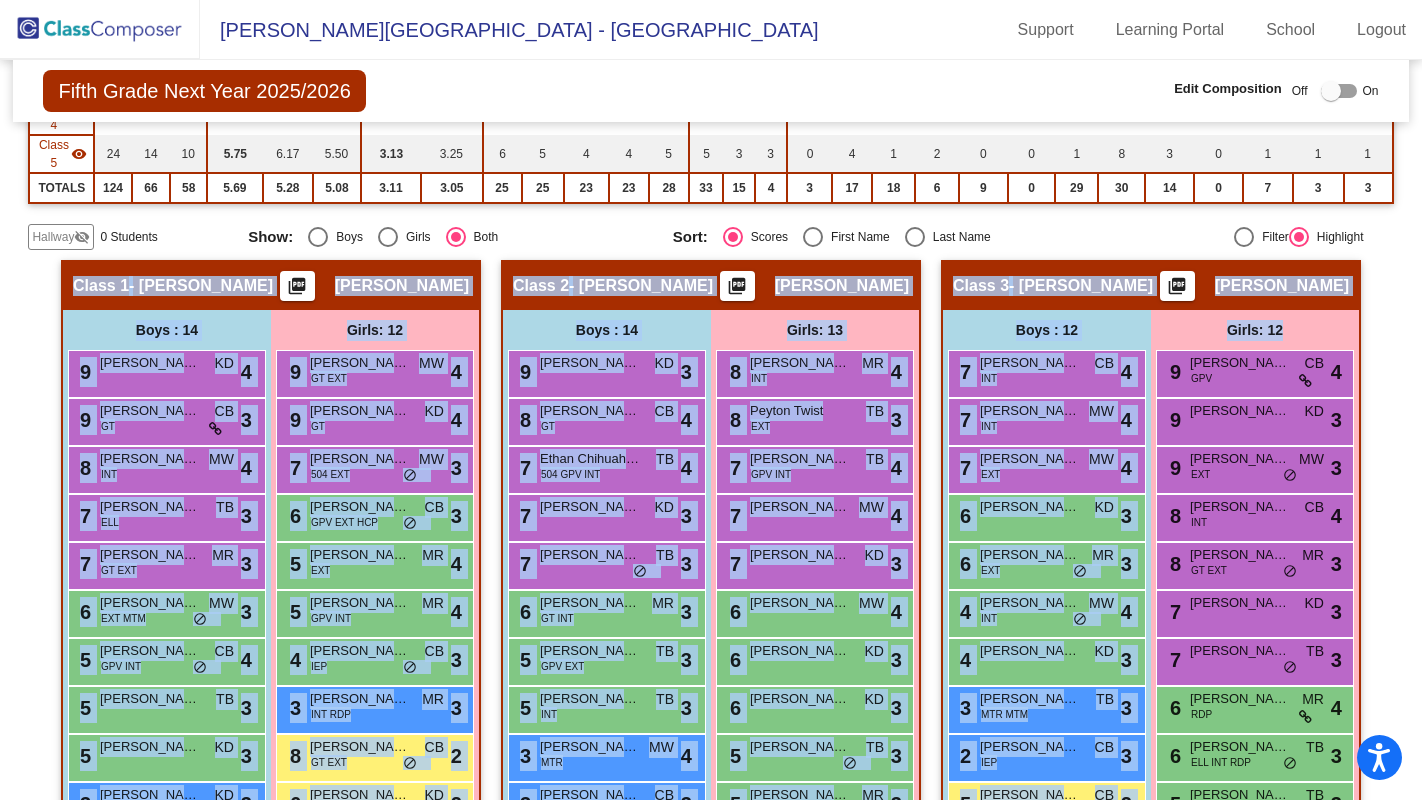 drag, startPoint x: 1411, startPoint y: 206, endPoint x: 1404, endPoint y: 314, distance: 108.226616 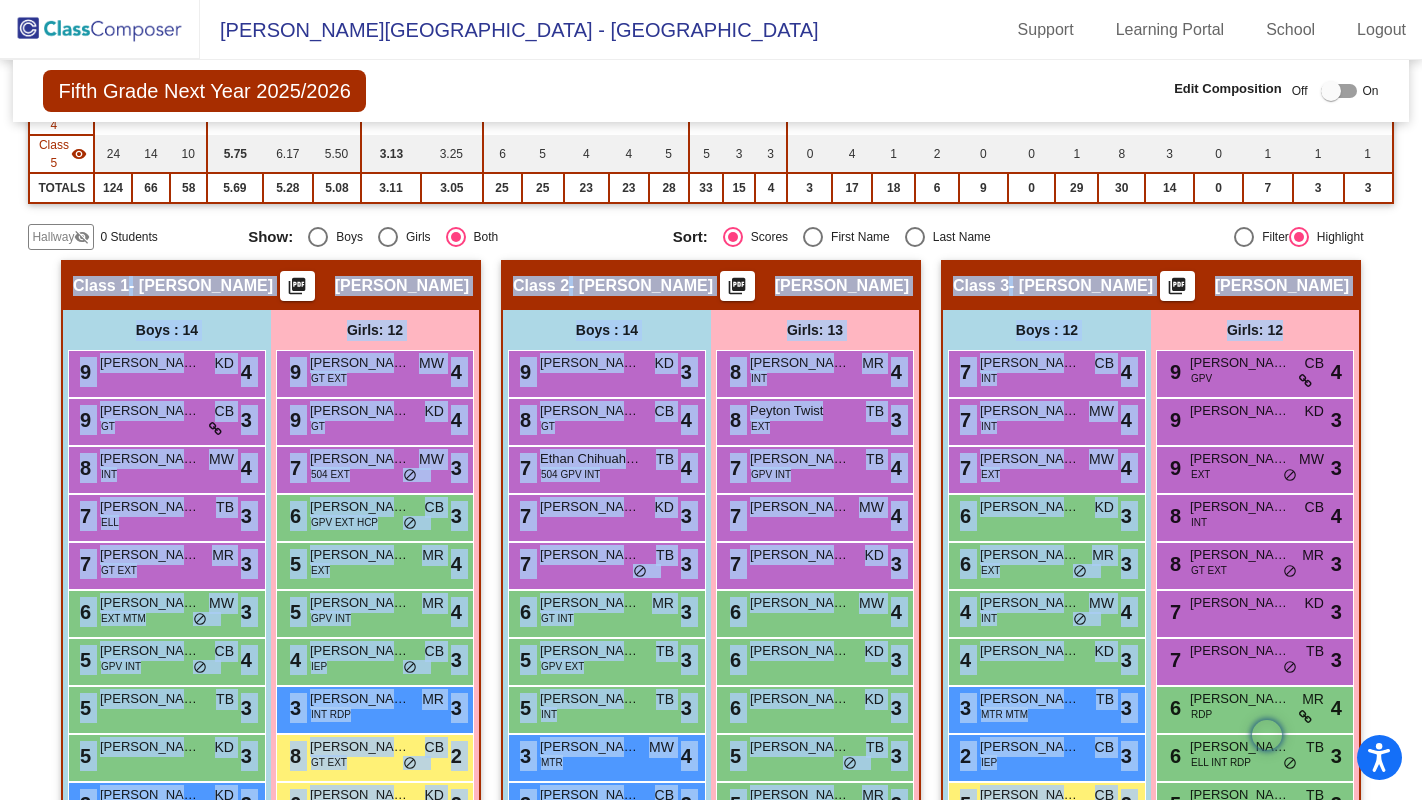 click on "Fifth Grade Next Year 2025/2026  Edit Composition Off   On  Incoming   Digital Data Wall    Display Scores for Years:   [DATE] - [DATE]   [DATE] - [DATE]  Grade/Archive Students in Table View   Download   New Small Group   Saved Small Group  Teacher Compose mode is On. The lead teacher for your grade level has access to compose classes
for next year.  Notes   Download Class List   Import Students   Grade/Archive Students in Table View   New Small Group   Saved Small Group  Display Scores for Years:   [DATE] - [DATE]   [DATE] - [DATE] Display Assessments: Students Academics Life Skills  Last Teacher  Placement  Identified  Total Boys Girls  Read.   Math   Writ.   Behav.   Work Sk.   TB   MR   MW   KD   [PERSON_NAME]   GT   IEP   504   GPV   YGL   INT   EXT   RDP   MTB   MTR   MTM   HCP  Hallway  visibility_off  0 0 0                 0   0   0   0   0   0   0   0   0   0   0   0   0   0   0   0   0   0   0   0   0  Class 1  visibility  26 14 12  5.46   4.96   4.69   3.00   2.85   3   6   6   5   6   9   2   0   1  4" 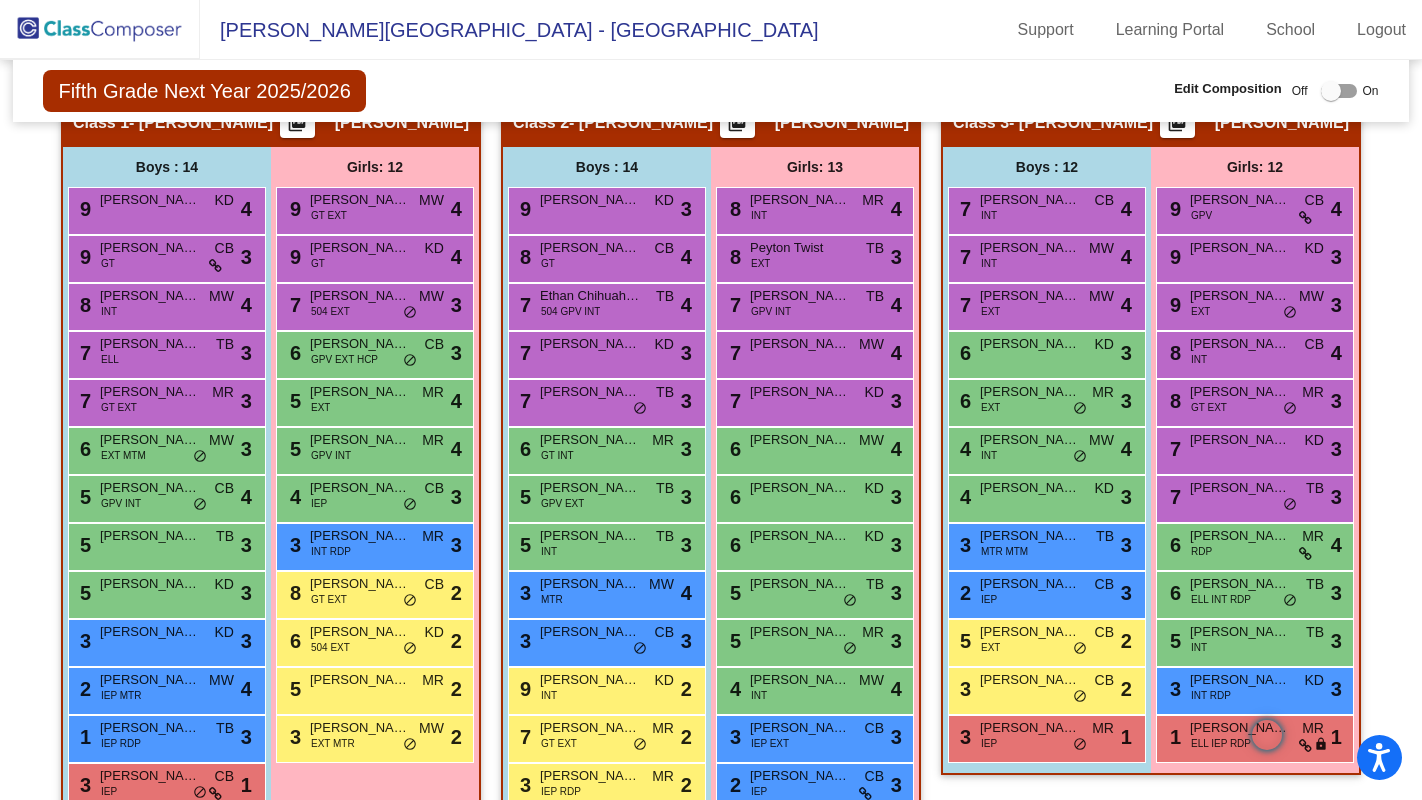 click on "Fifth Grade Next Year 2025/2026  Edit Composition Off   On  Incoming   Digital Data Wall    Display Scores for Years:   [DATE] - [DATE]   [DATE] - [DATE]  Grade/Archive Students in Table View   Download   New Small Group   Saved Small Group  Teacher Compose mode is On. The lead teacher for your grade level has access to compose classes
for next year.  Notes   Download Class List   Import Students   Grade/Archive Students in Table View   New Small Group   Saved Small Group  Display Scores for Years:   [DATE] - [DATE]   [DATE] - [DATE] Display Assessments: Students Academics Life Skills  Last Teacher  Placement  Identified  Total Boys Girls  Read.   Math   Writ.   Behav.   Work Sk.   TB   MR   MW   KD   [PERSON_NAME]   GT   IEP   504   GPV   YGL   INT   EXT   RDP   MTB   MTR   MTM   HCP  Hallway  visibility_off  0 0 0                 0   0   0   0   0   0   0   0   0   0   0   0   0   0   0   0   0   0   0   0   0  Class 1  visibility  26 14 12  5.46   4.96   4.69   3.00   2.85   3   6   6   5   6   9   2   0   1  4" 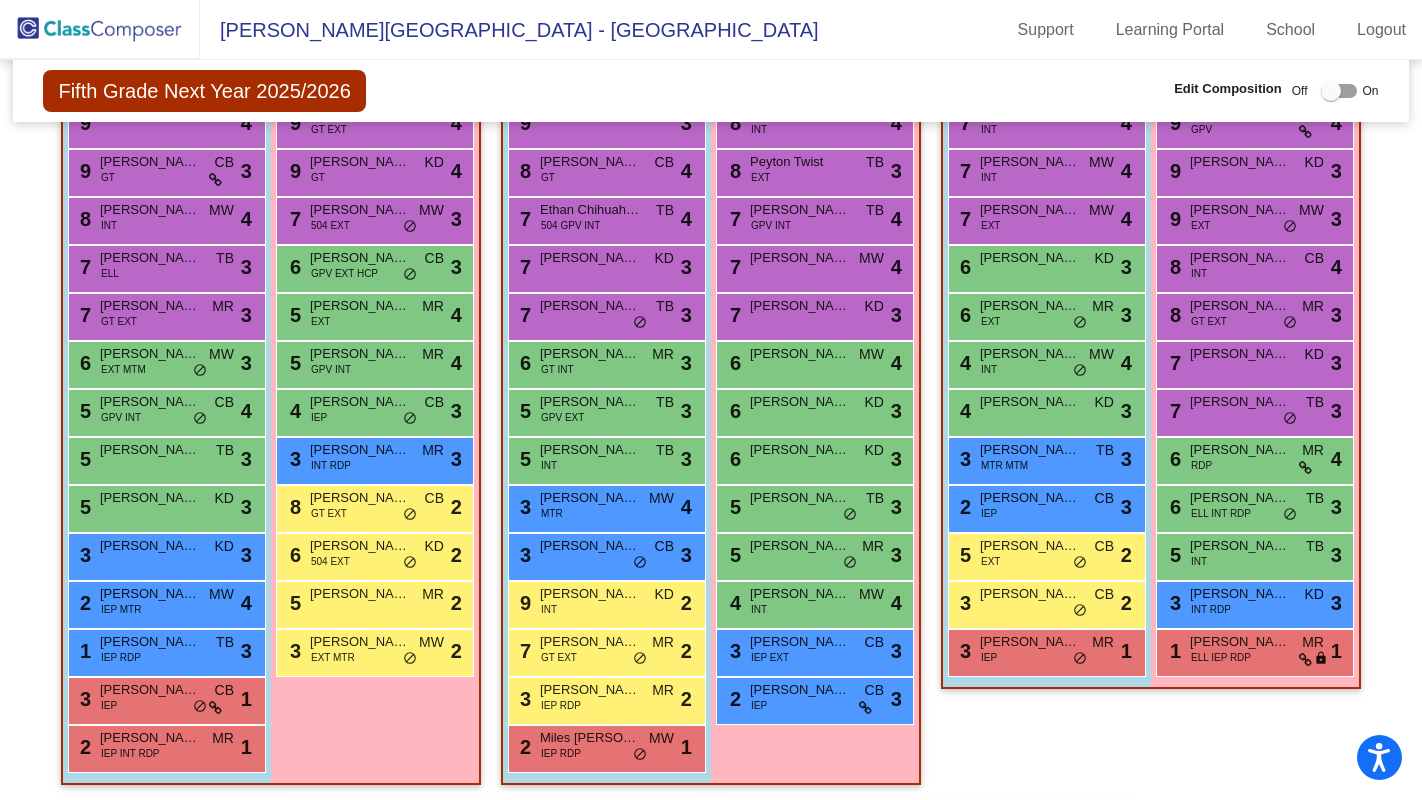 scroll, scrollTop: 629, scrollLeft: 0, axis: vertical 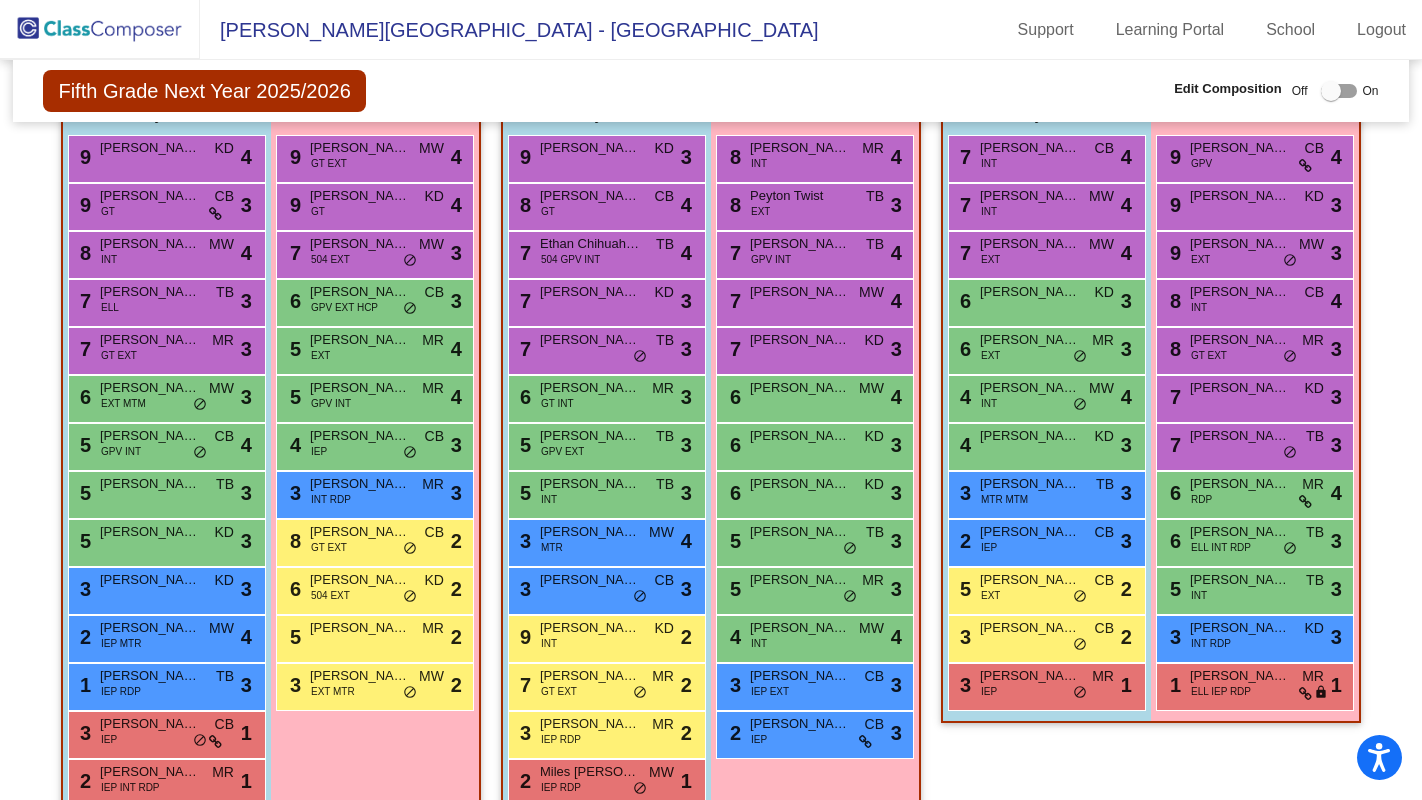 click on "ELL IEP RDP" at bounding box center (1221, 691) 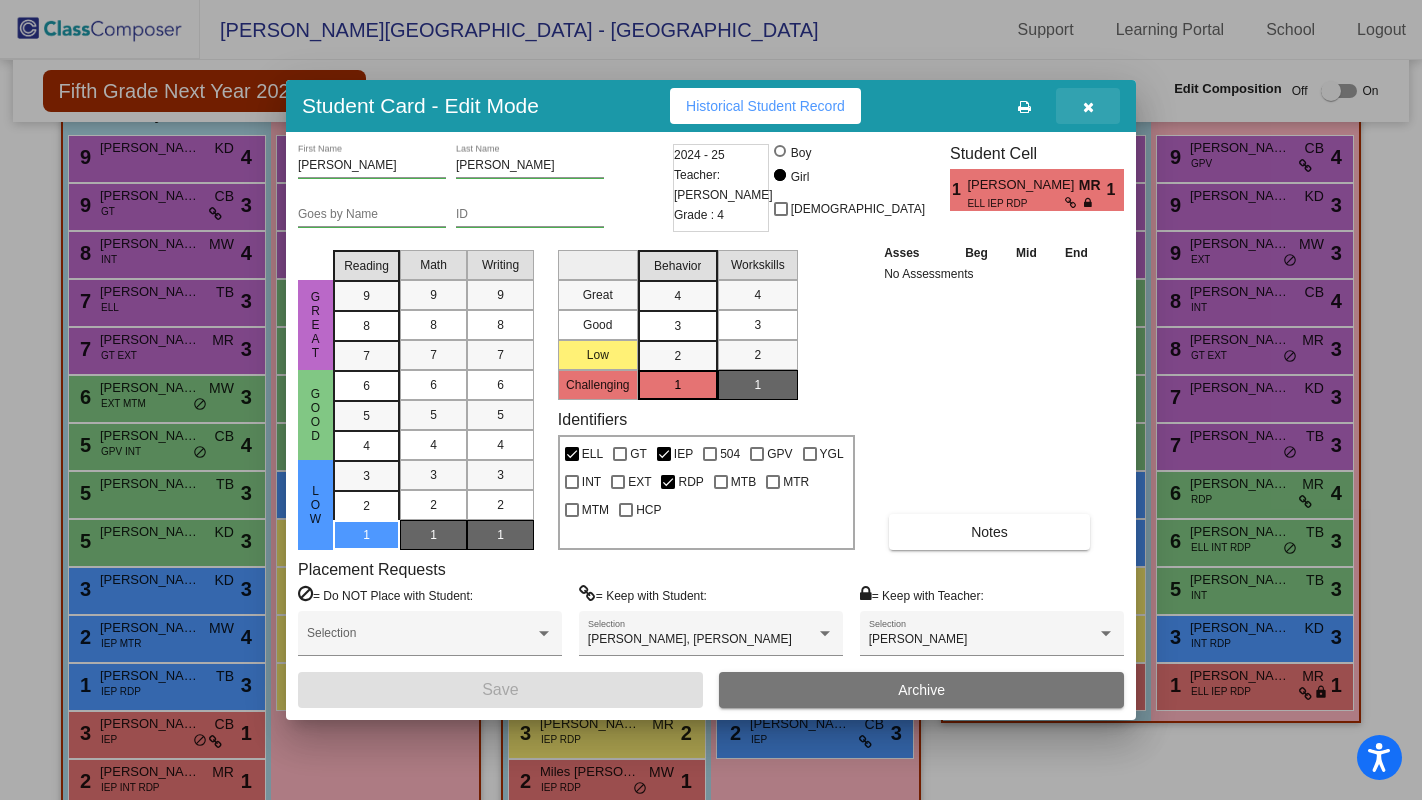 click at bounding box center (1088, 107) 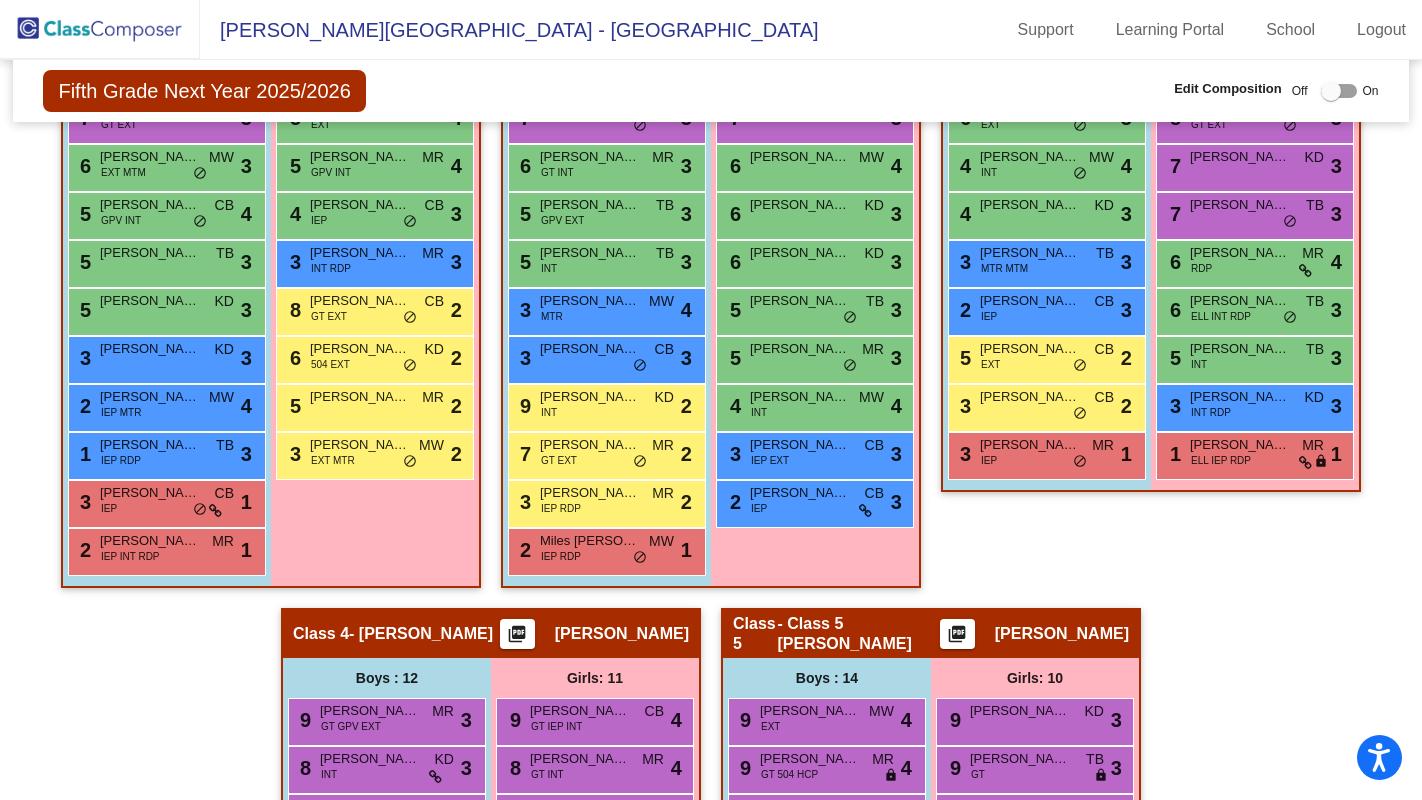 scroll, scrollTop: 568, scrollLeft: 0, axis: vertical 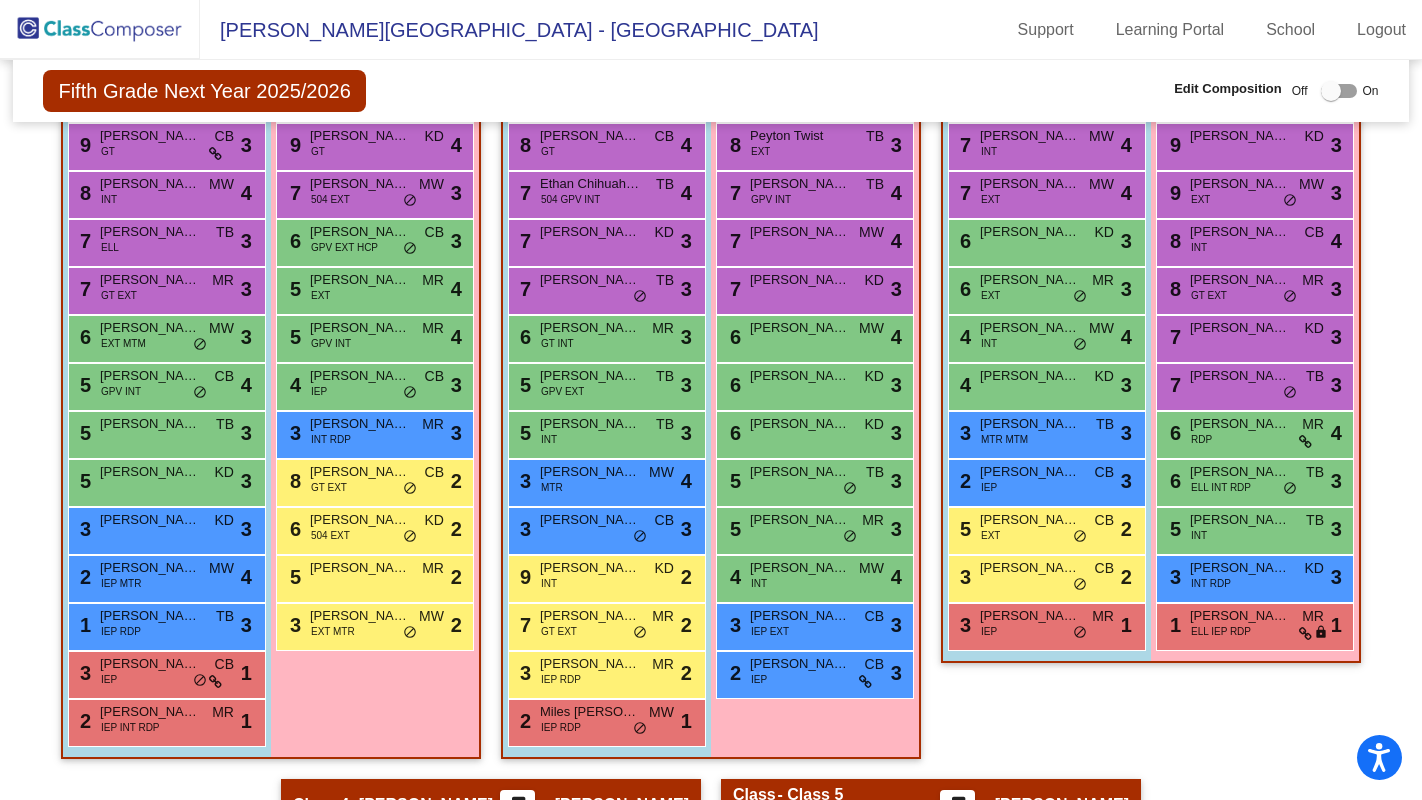 click on "[PERSON_NAME]" at bounding box center (800, 664) 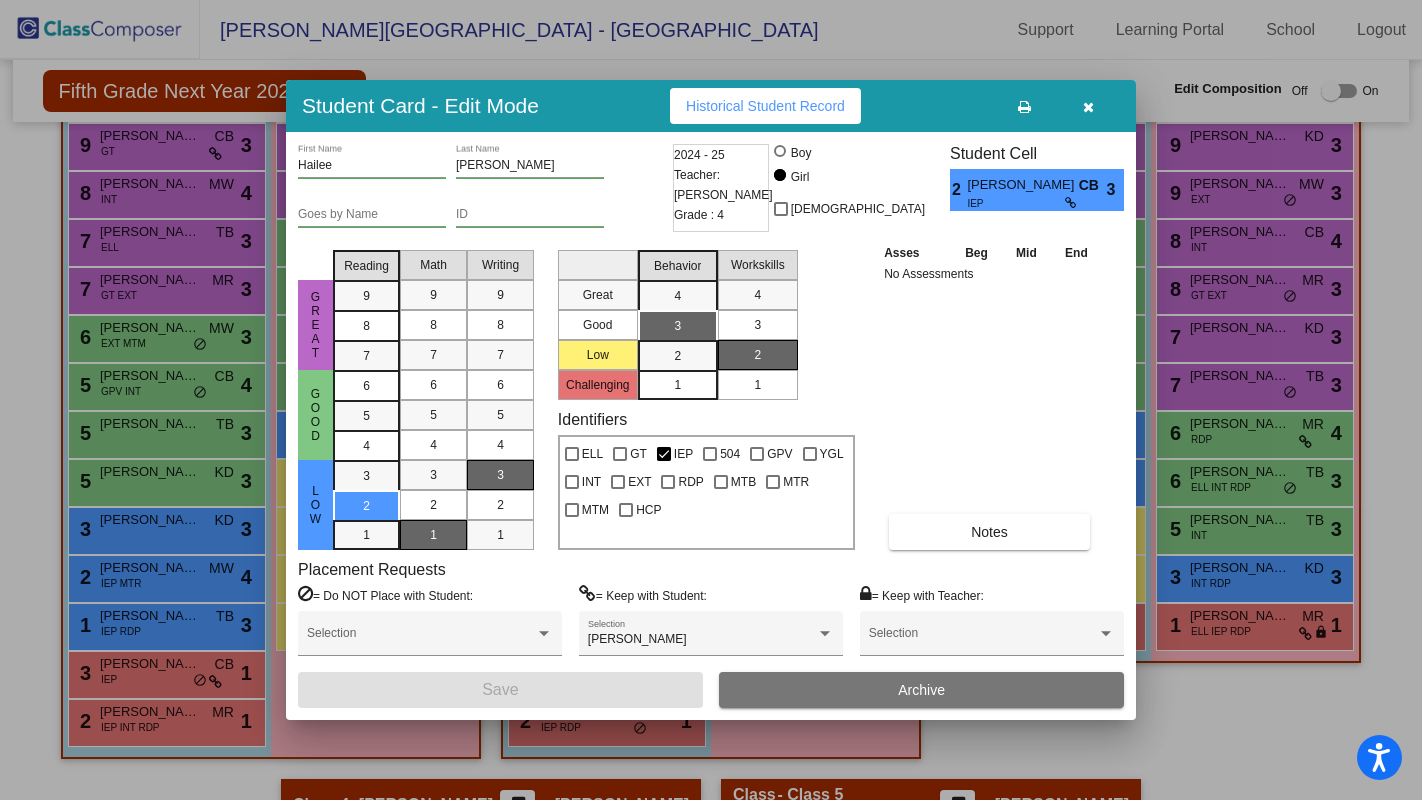 click at bounding box center [1088, 106] 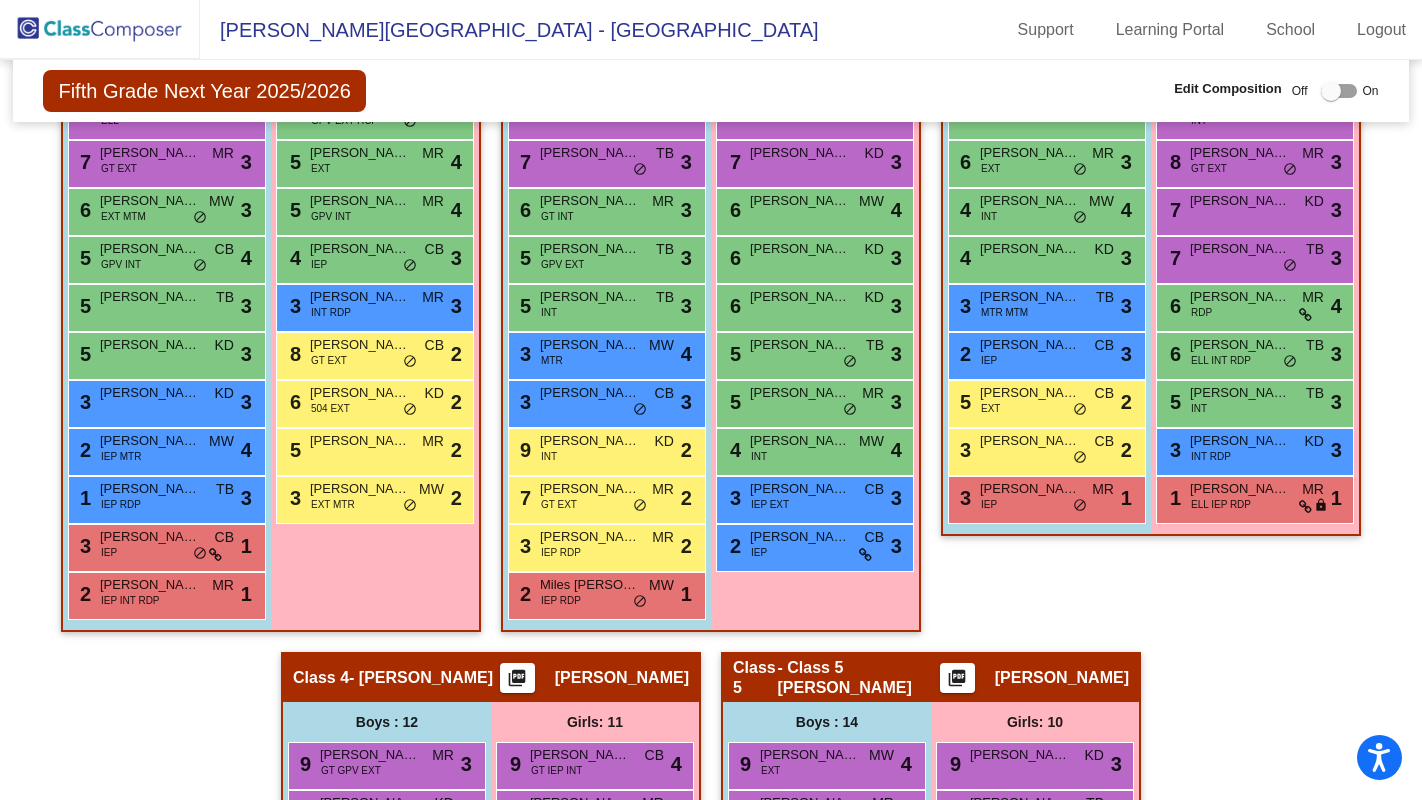 scroll, scrollTop: 634, scrollLeft: 0, axis: vertical 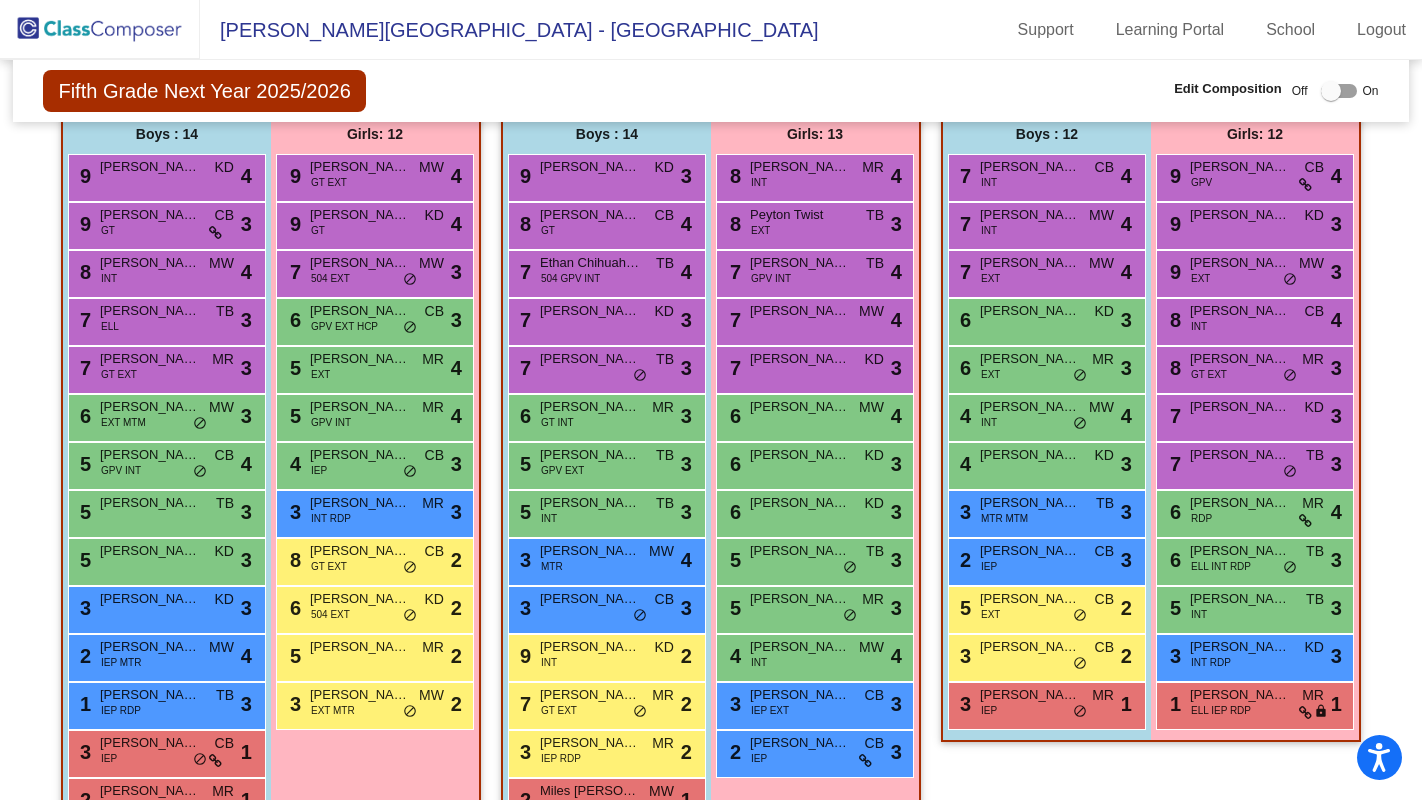 click on "6 [PERSON_NAME] RDP MR lock do_not_disturb_alt 4" at bounding box center [1254, 511] 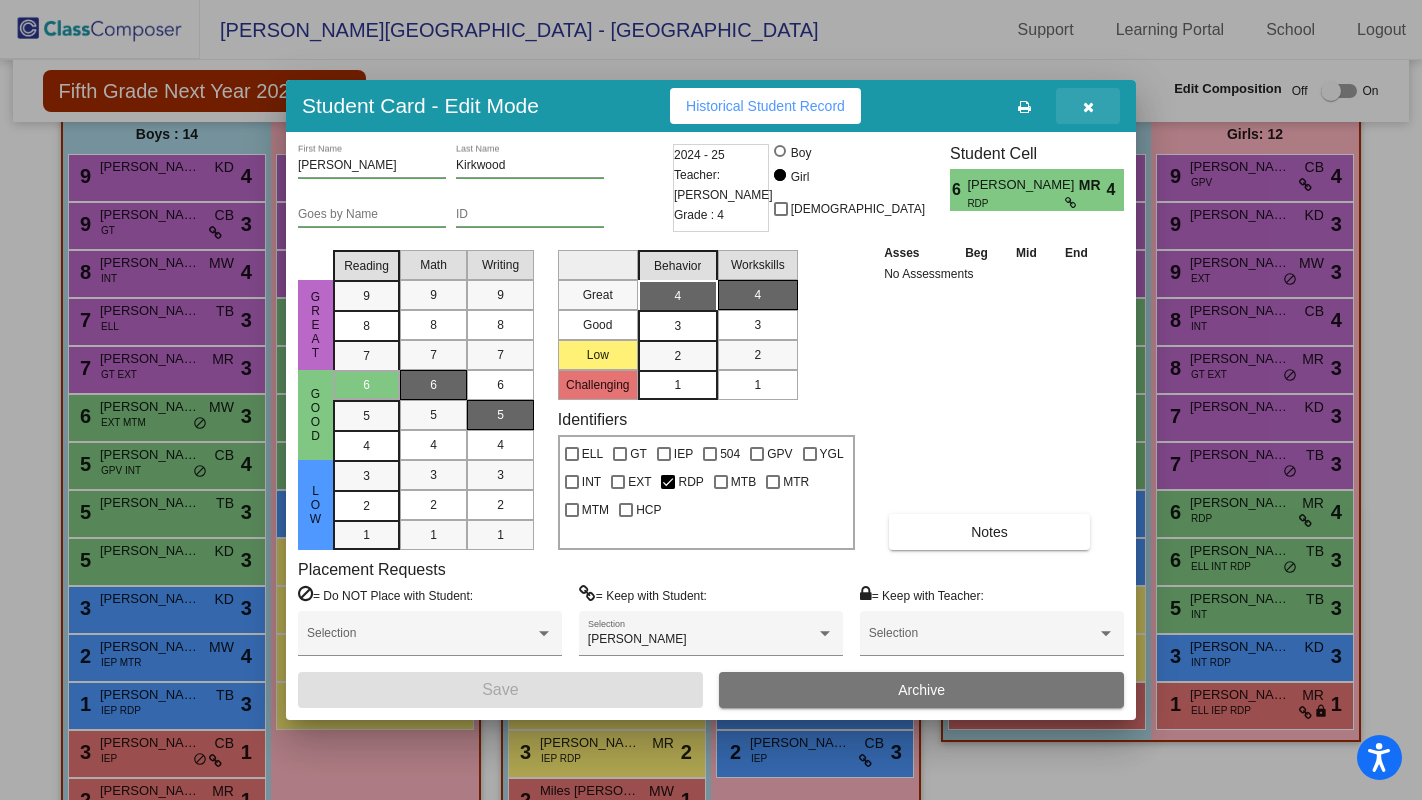 click at bounding box center (1088, 106) 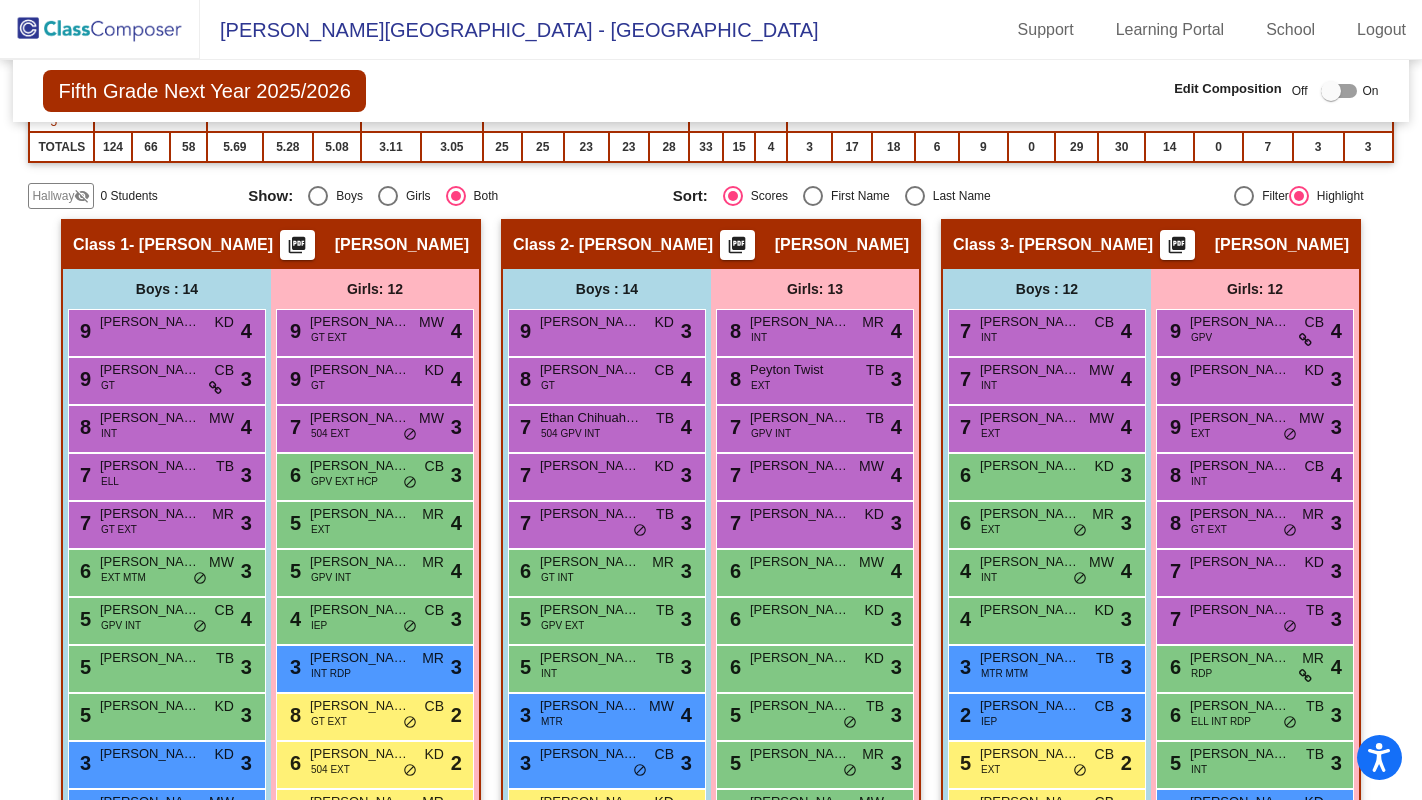 scroll, scrollTop: 394, scrollLeft: 0, axis: vertical 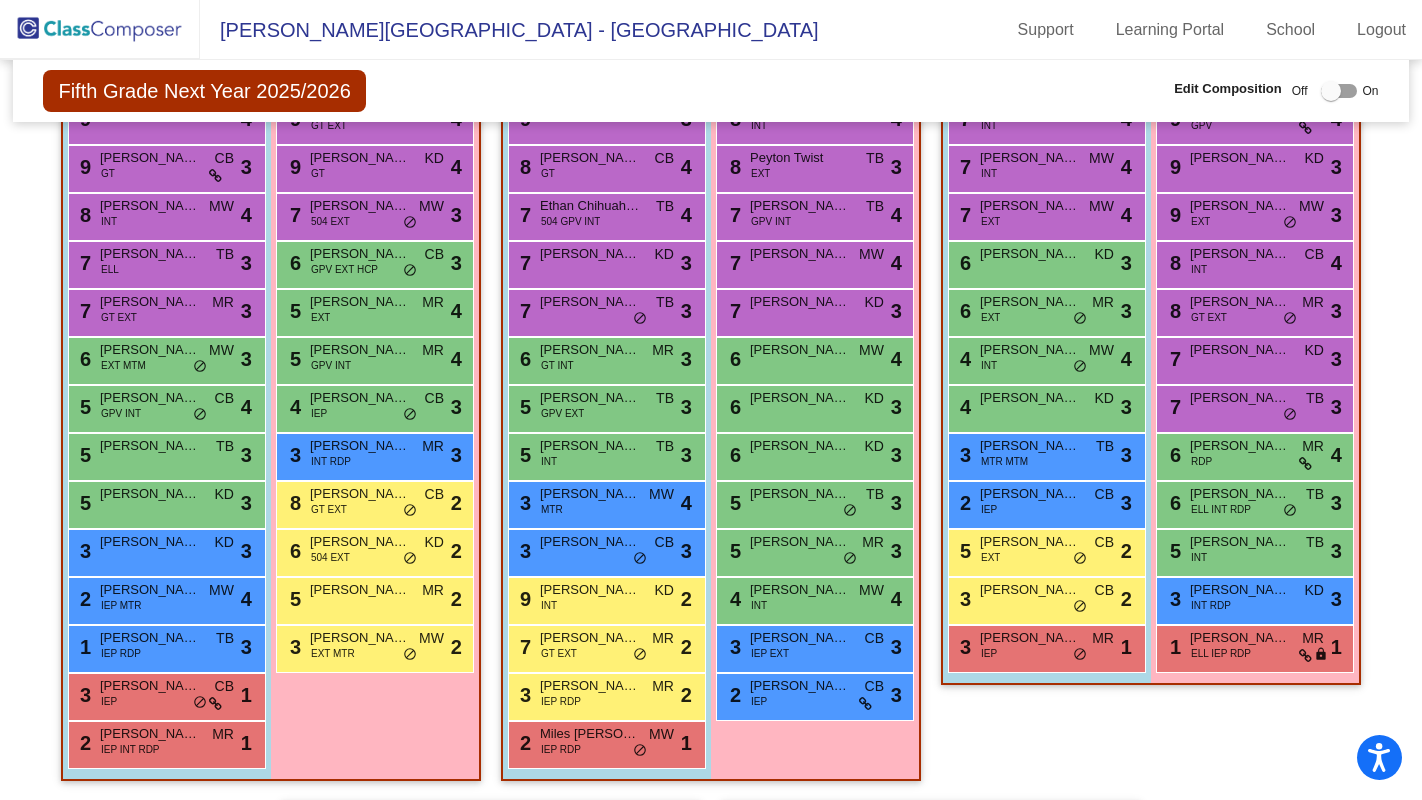 click on "6 [PERSON_NAME] RDP MR lock do_not_disturb_alt 4" at bounding box center (1254, 454) 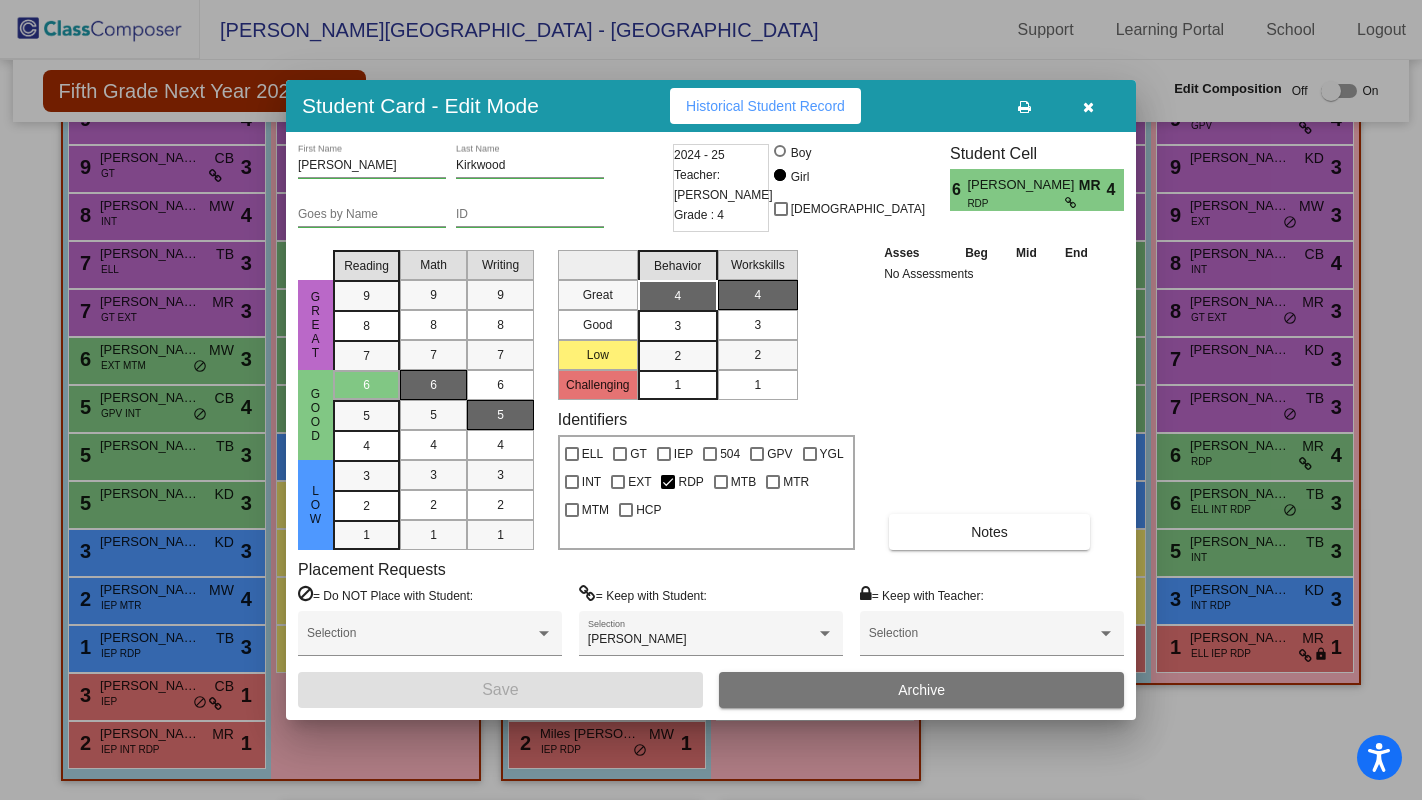 click at bounding box center (1088, 106) 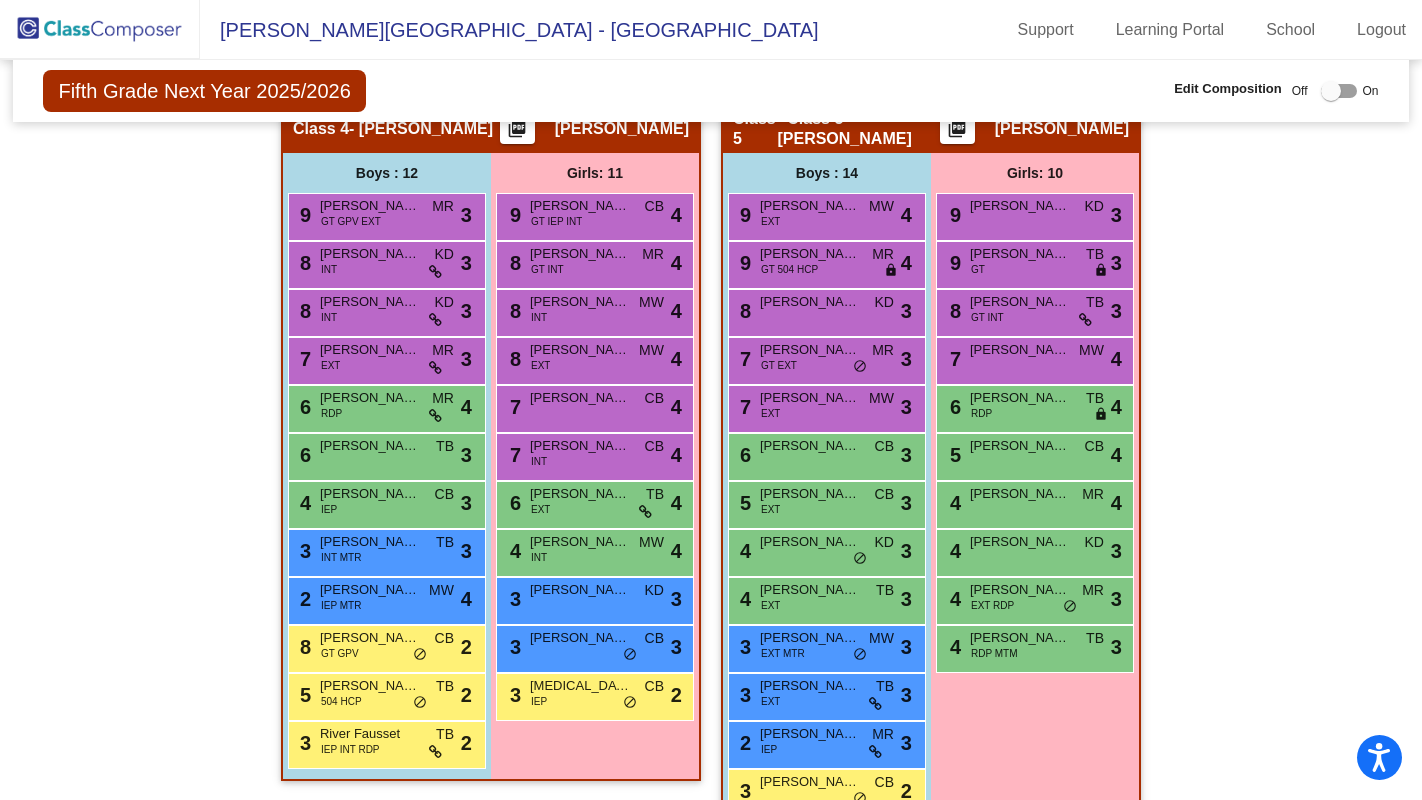 scroll, scrollTop: 1313, scrollLeft: 0, axis: vertical 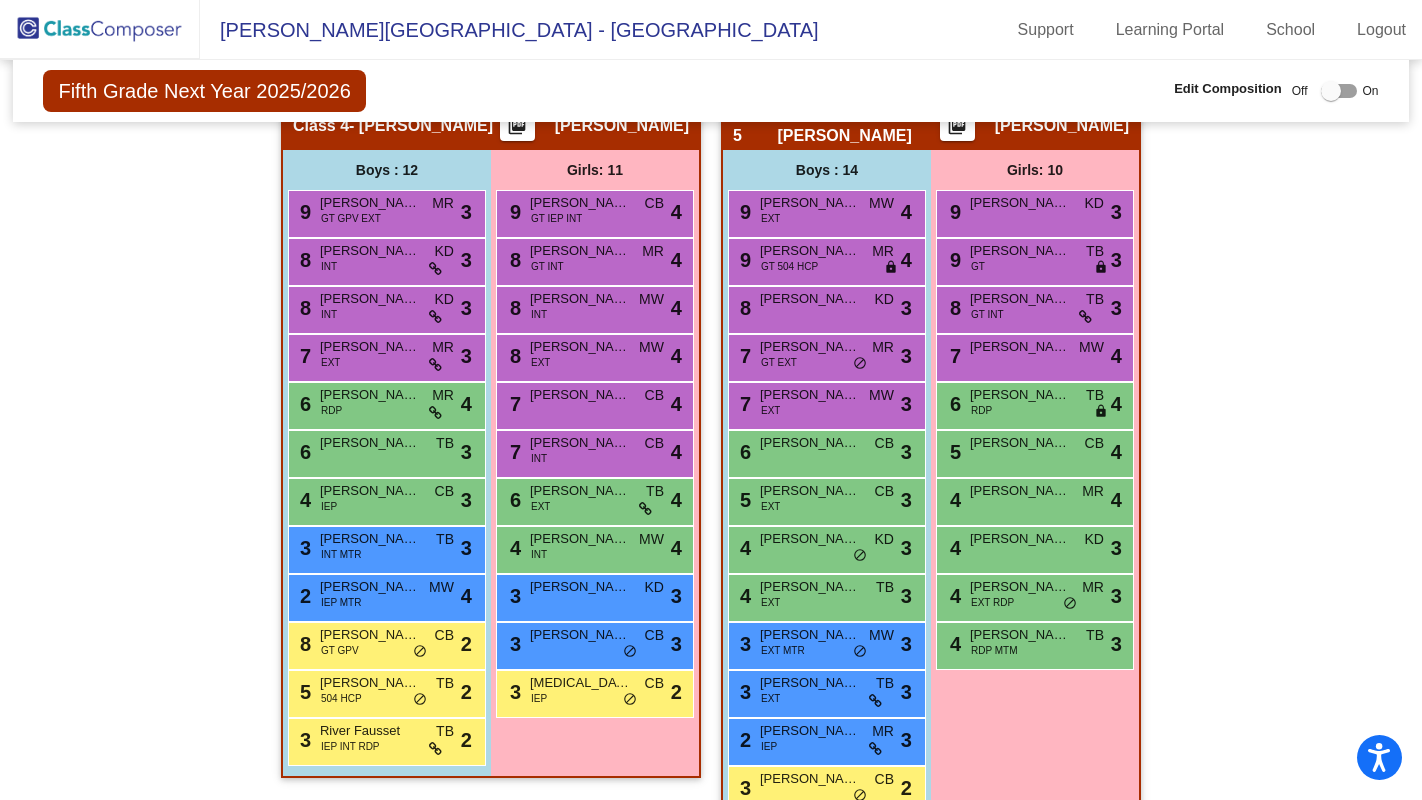 click on "4 [PERSON_NAME] INT MW lock do_not_disturb_alt 4" at bounding box center (594, 547) 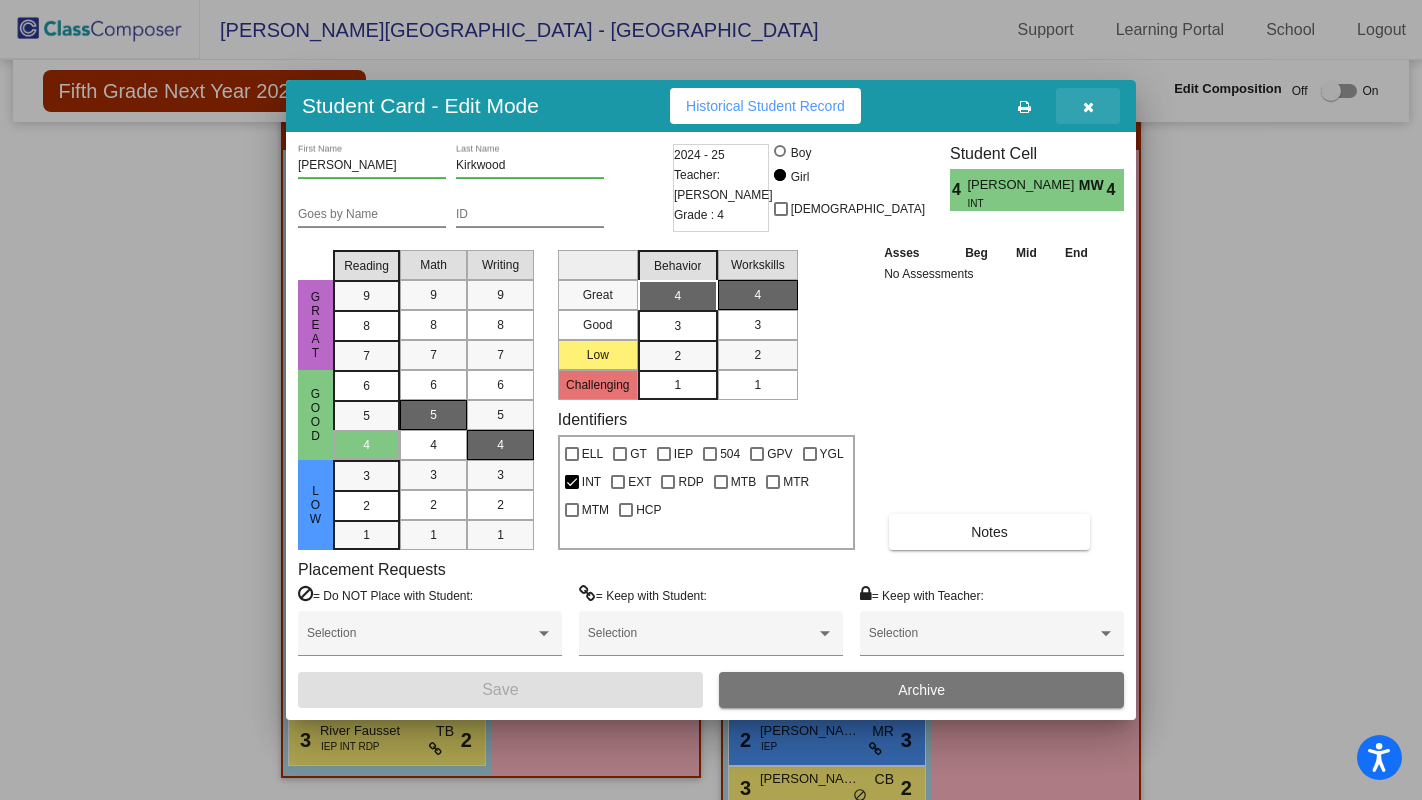click at bounding box center [1088, 107] 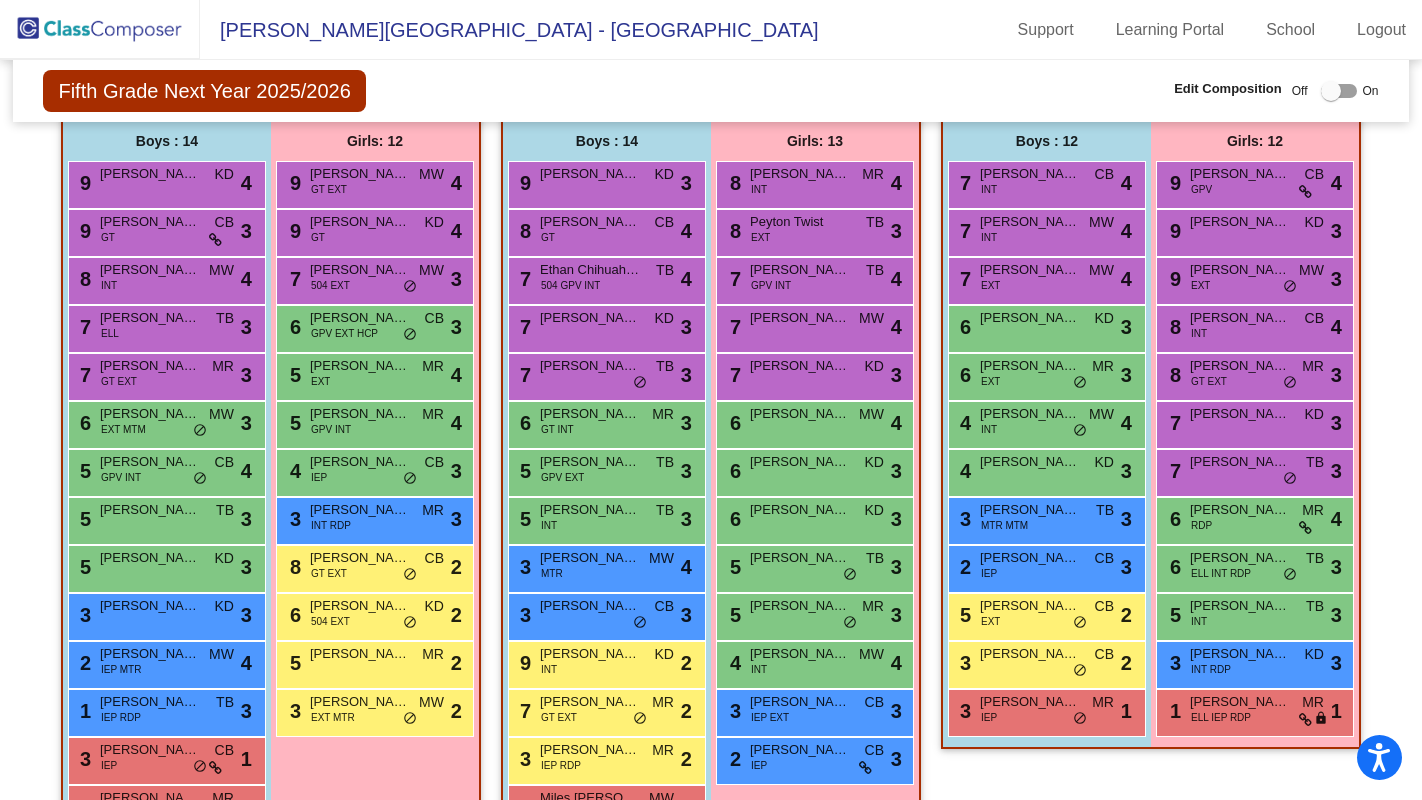 scroll, scrollTop: 541, scrollLeft: 0, axis: vertical 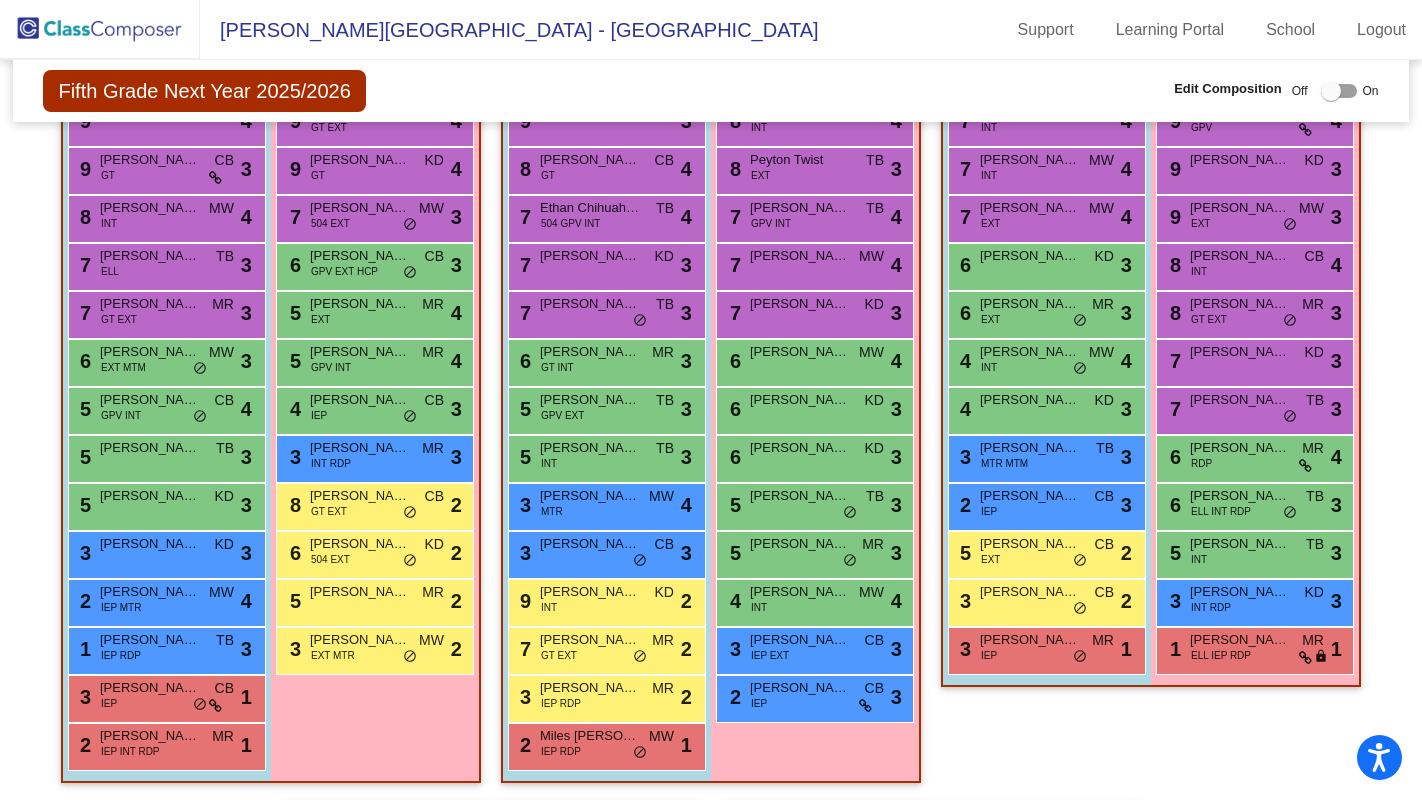 click on "5 [PERSON_NAME] INT TB lock do_not_disturb_alt 3" at bounding box center [1254, 552] 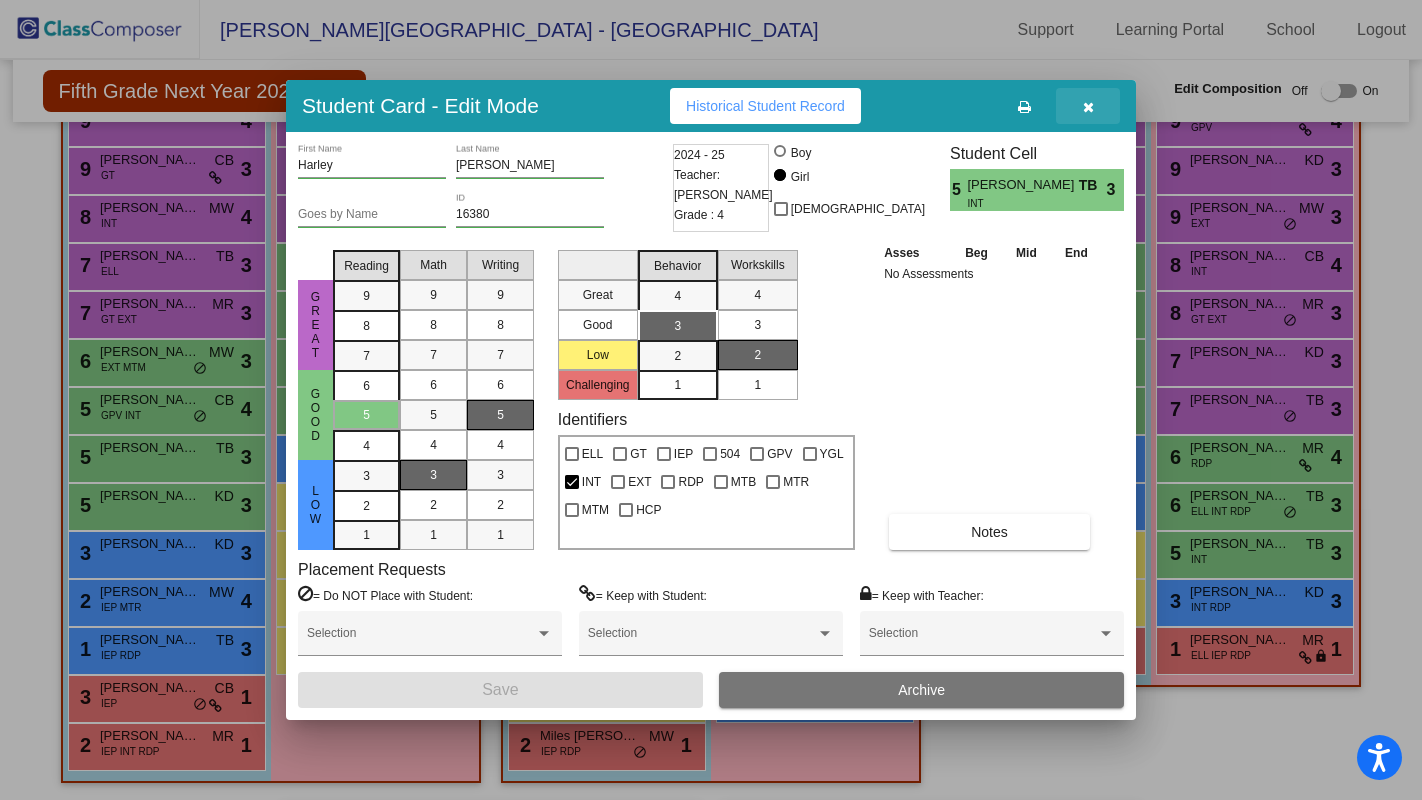 click at bounding box center (1088, 107) 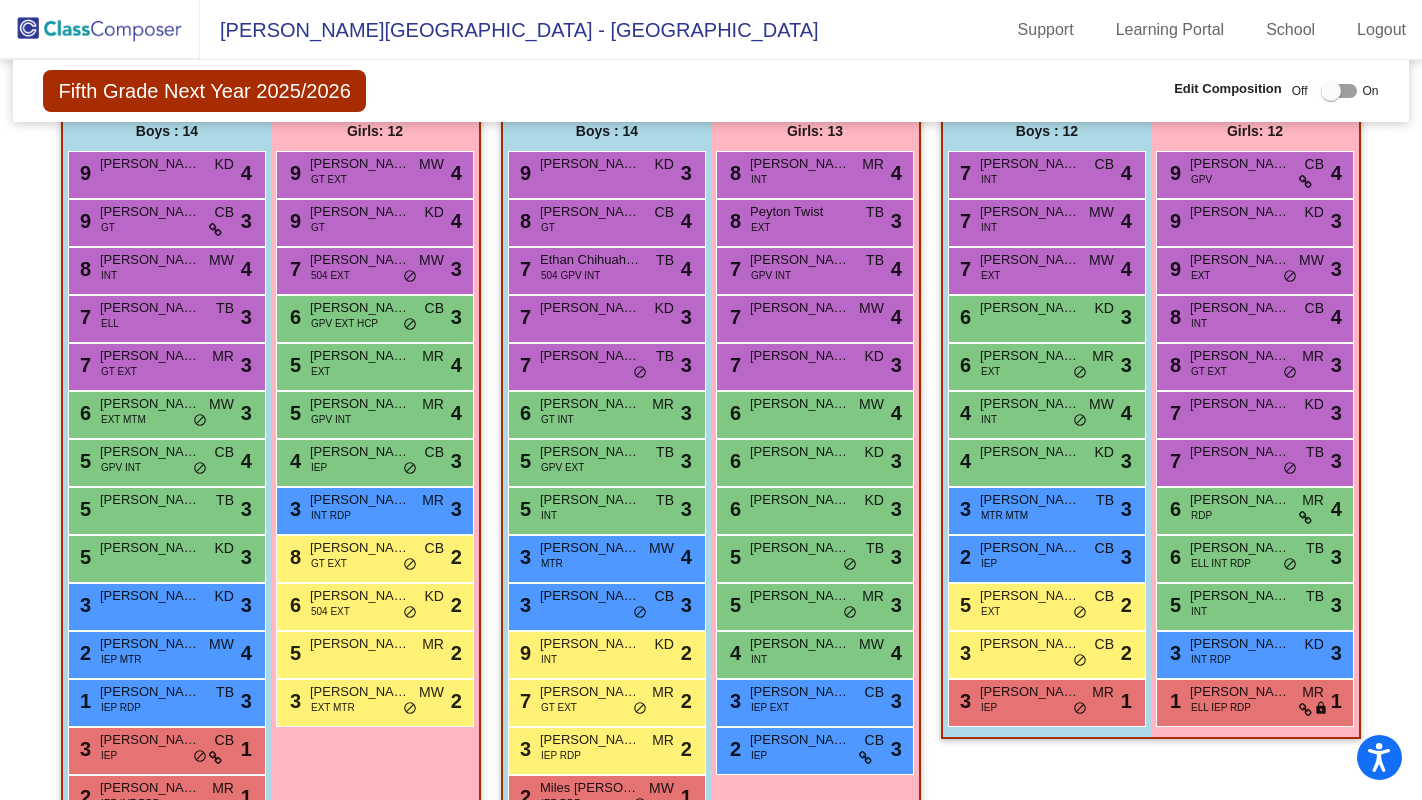 scroll, scrollTop: 548, scrollLeft: 0, axis: vertical 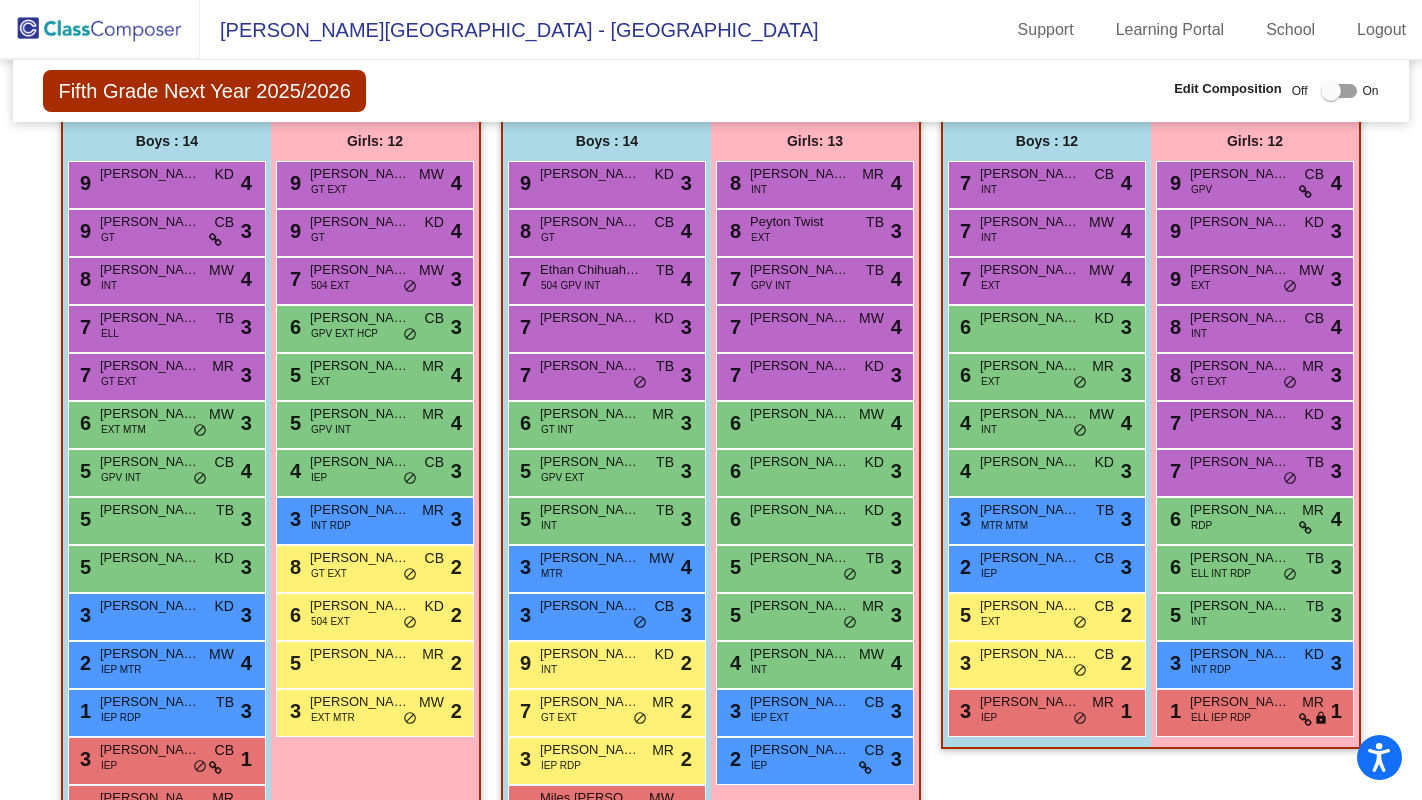 click on "3 [PERSON_NAME] IEP MR lock do_not_disturb_alt 1" at bounding box center (1044, 710) 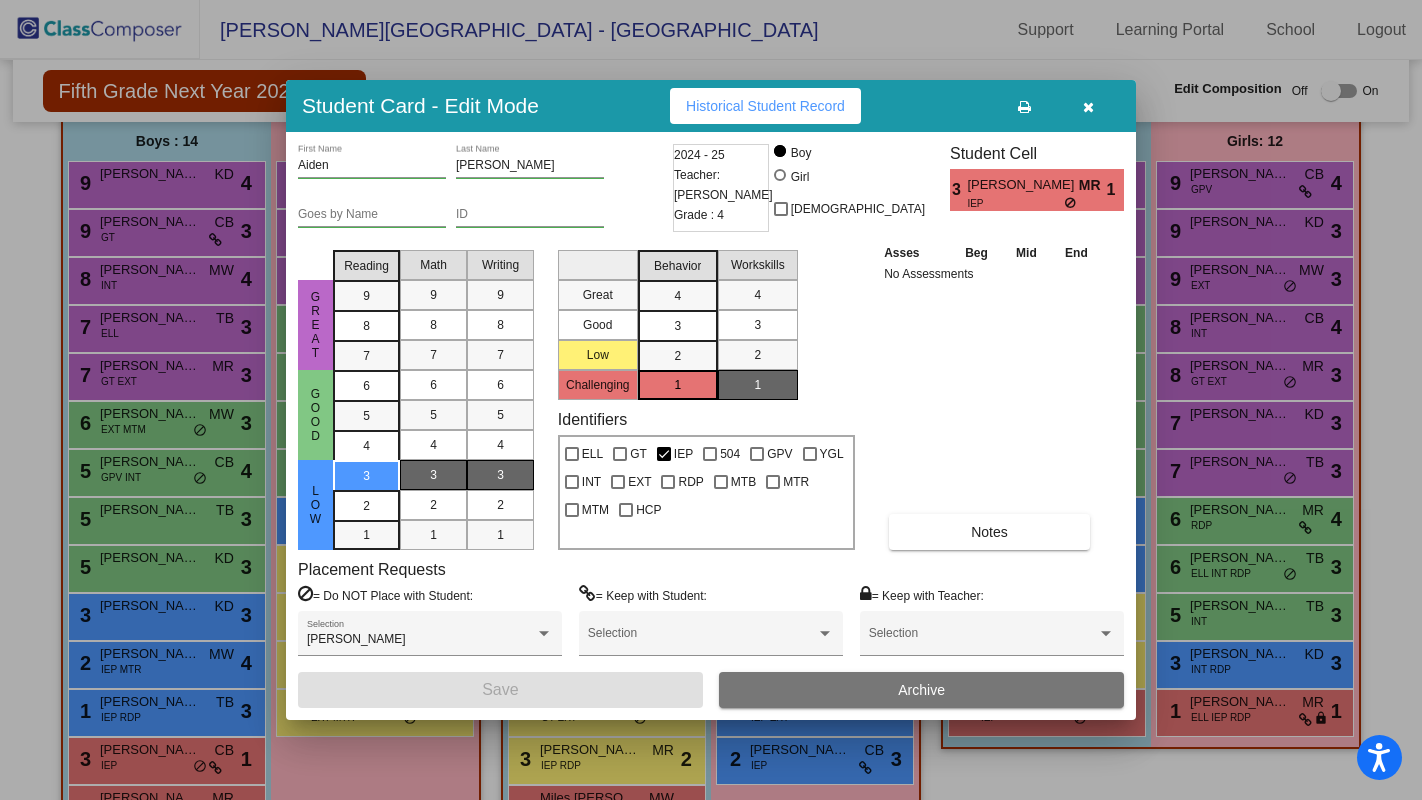 click at bounding box center [1088, 107] 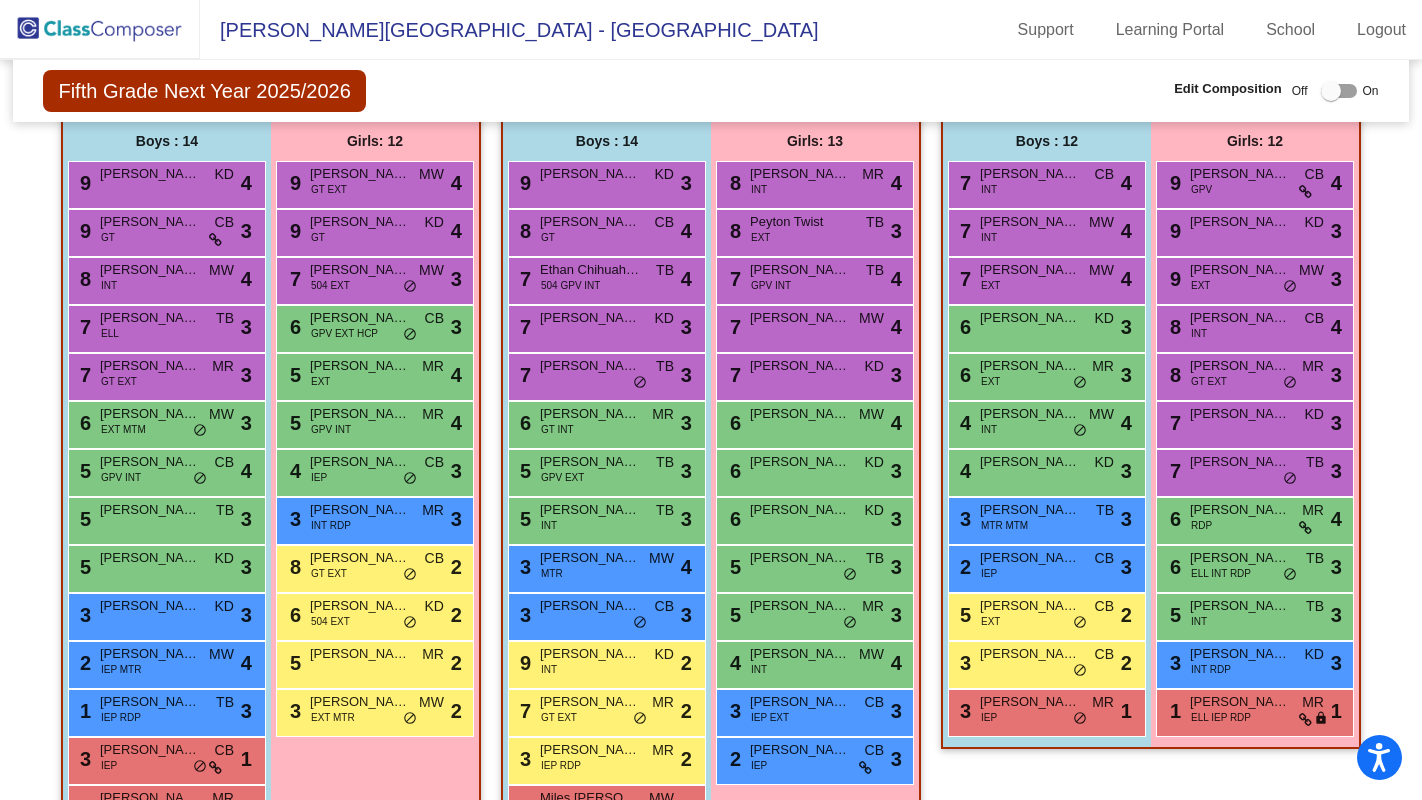 scroll, scrollTop: 0, scrollLeft: 0, axis: both 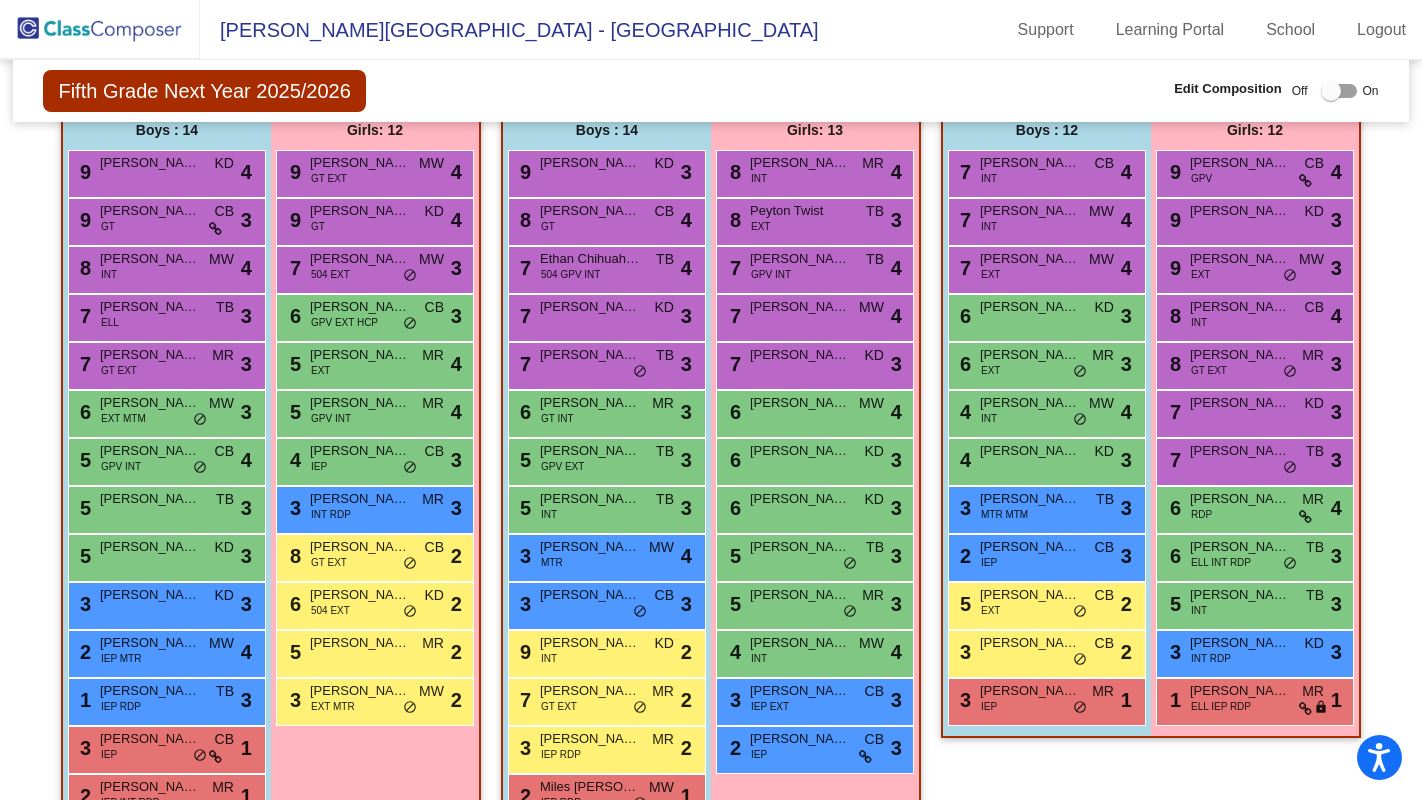 click on "3 [PERSON_NAME] IEP CB lock do_not_disturb_alt 1" at bounding box center (164, 747) 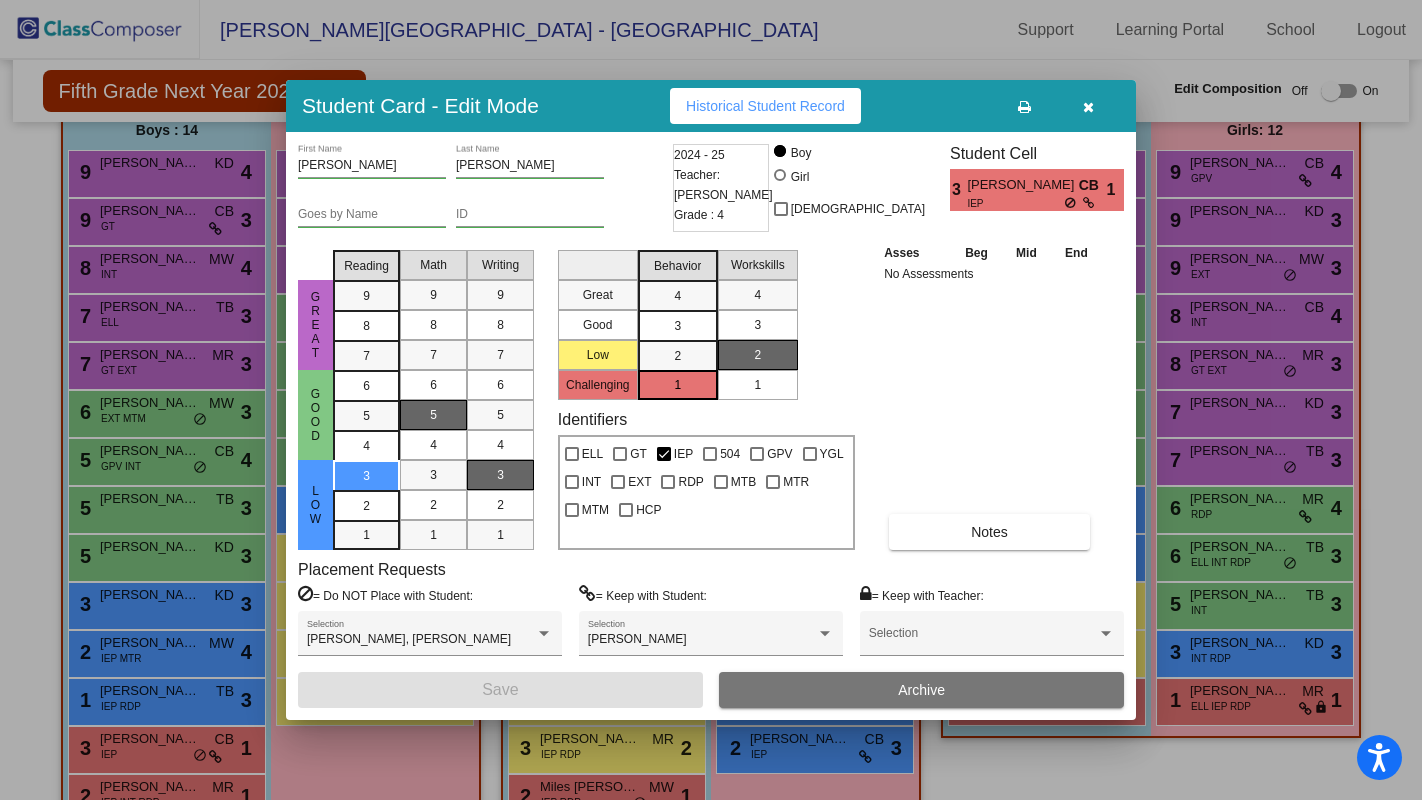 click at bounding box center [1088, 107] 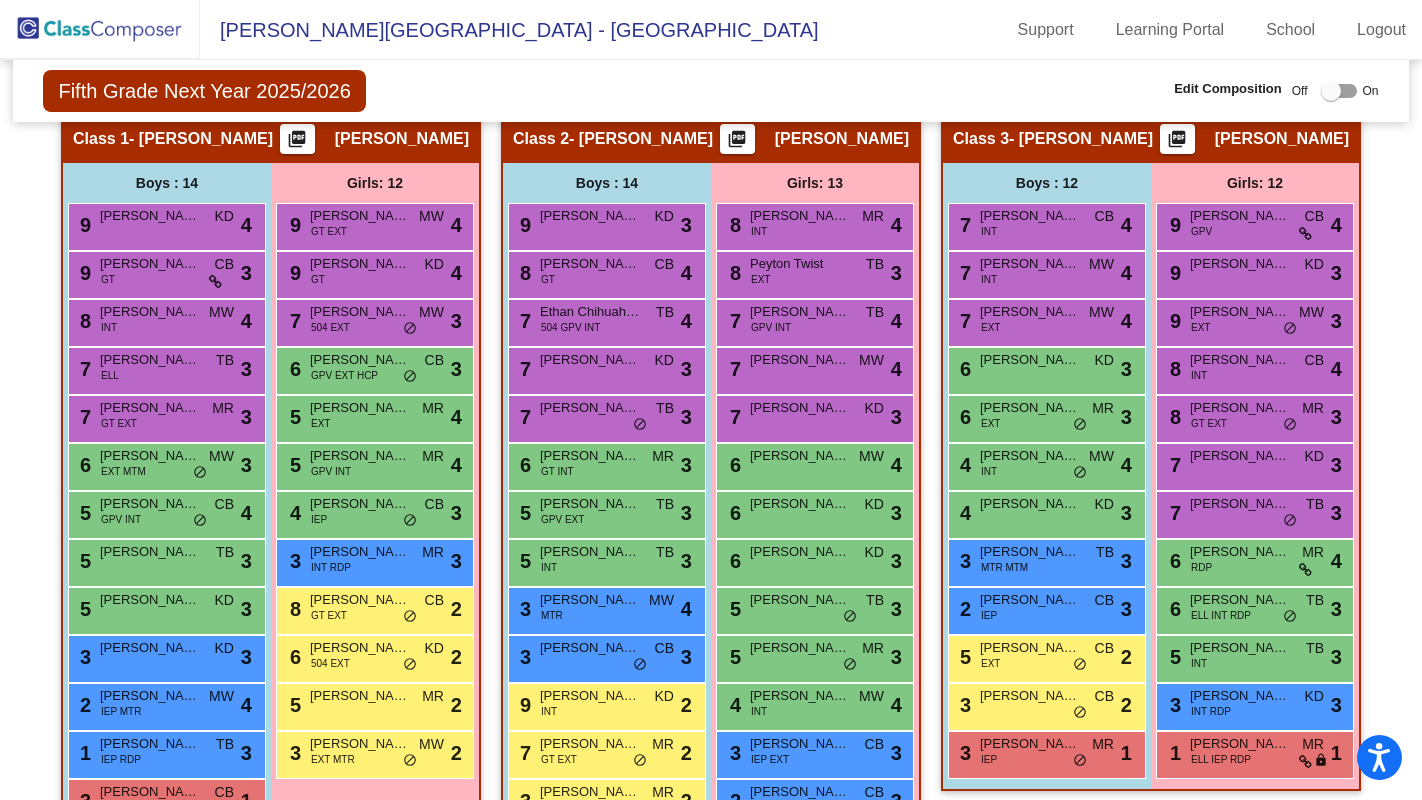 scroll, scrollTop: 507, scrollLeft: 0, axis: vertical 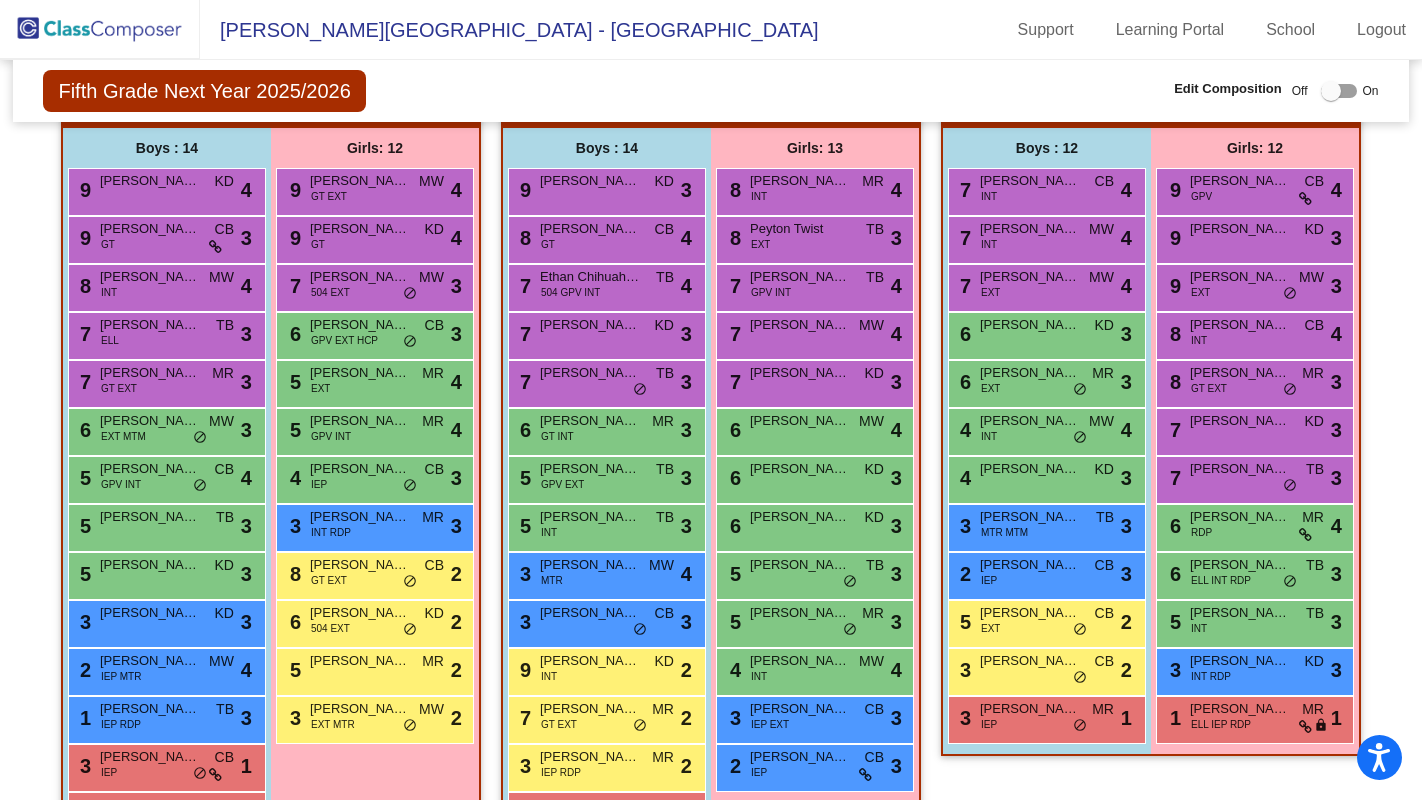 click on "[PERSON_NAME]" at bounding box center (150, 229) 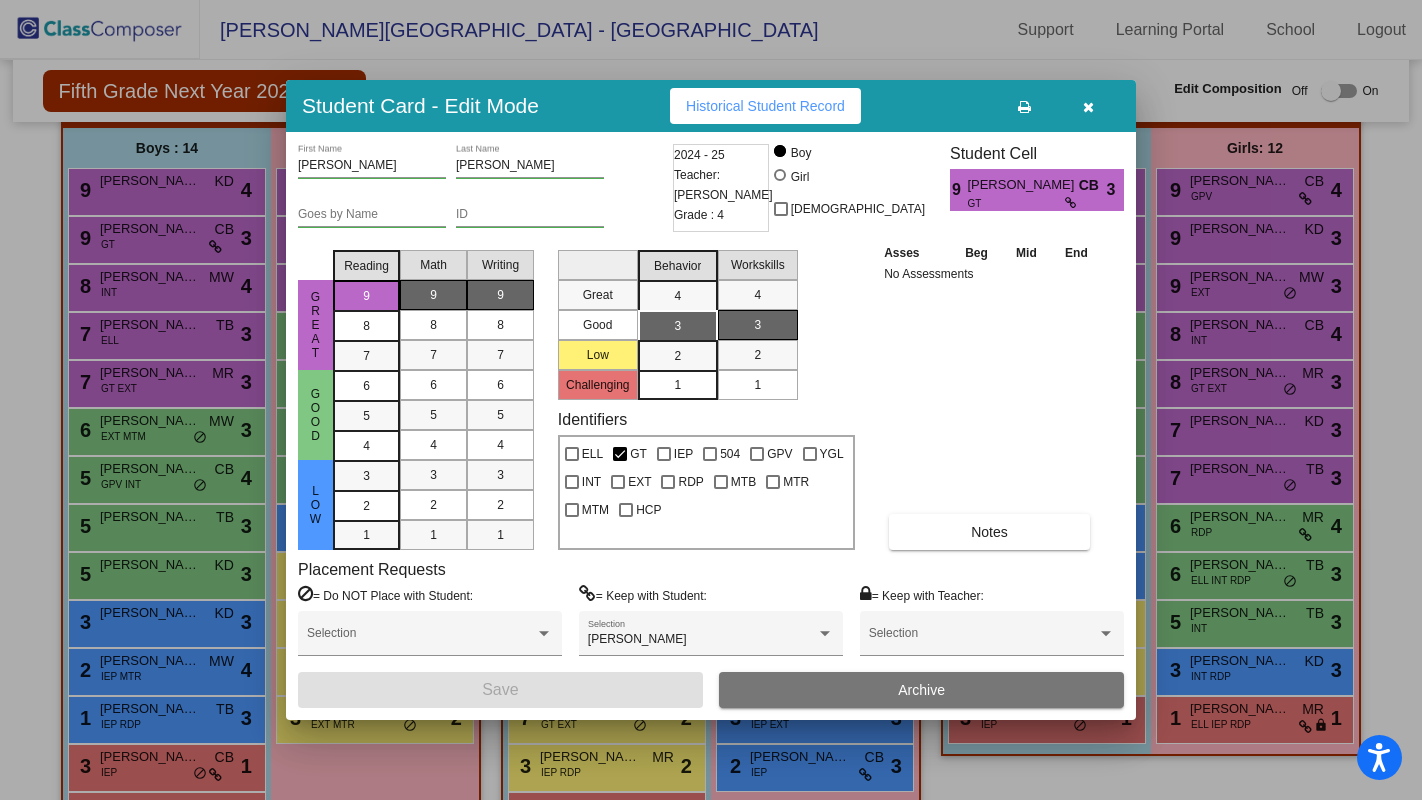 click at bounding box center [1088, 107] 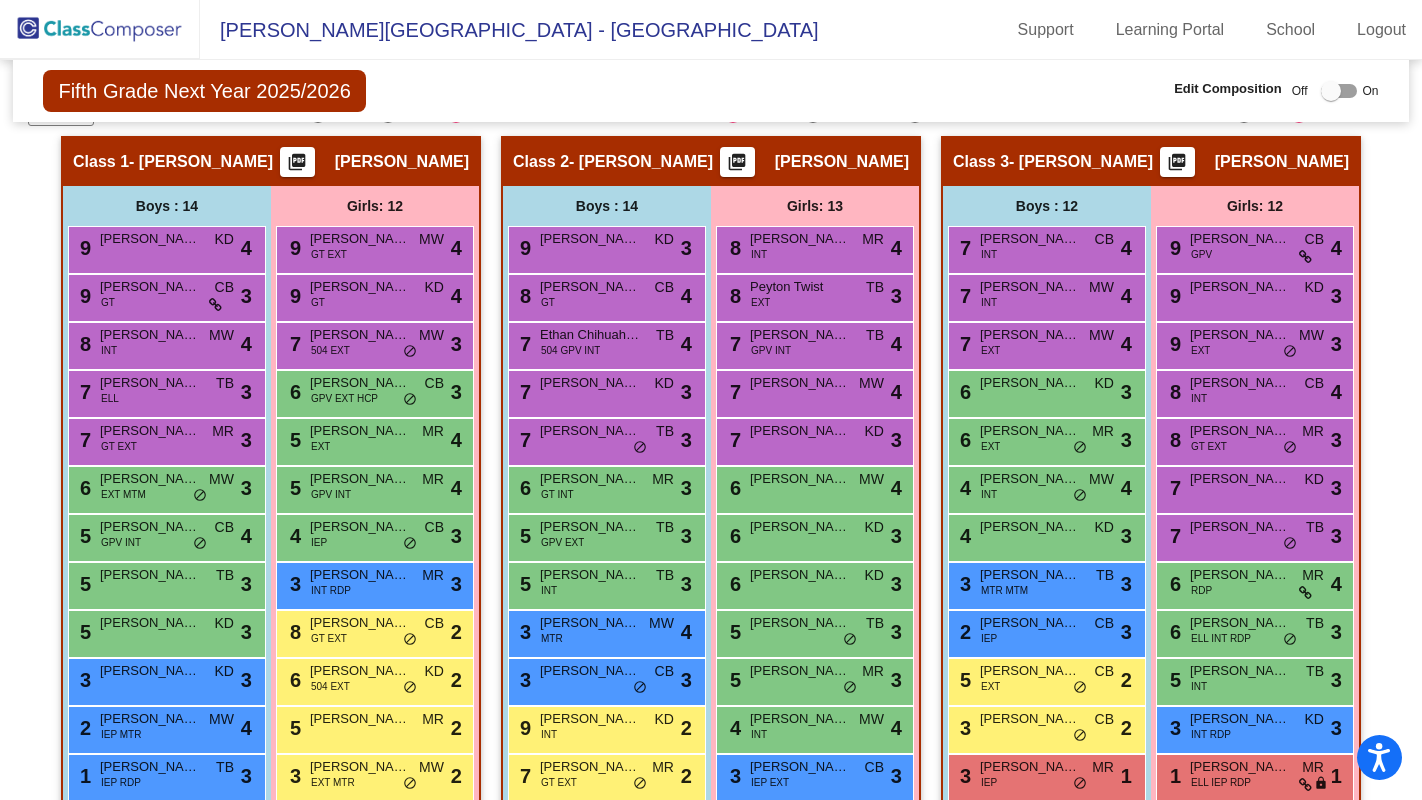 scroll, scrollTop: 509, scrollLeft: 0, axis: vertical 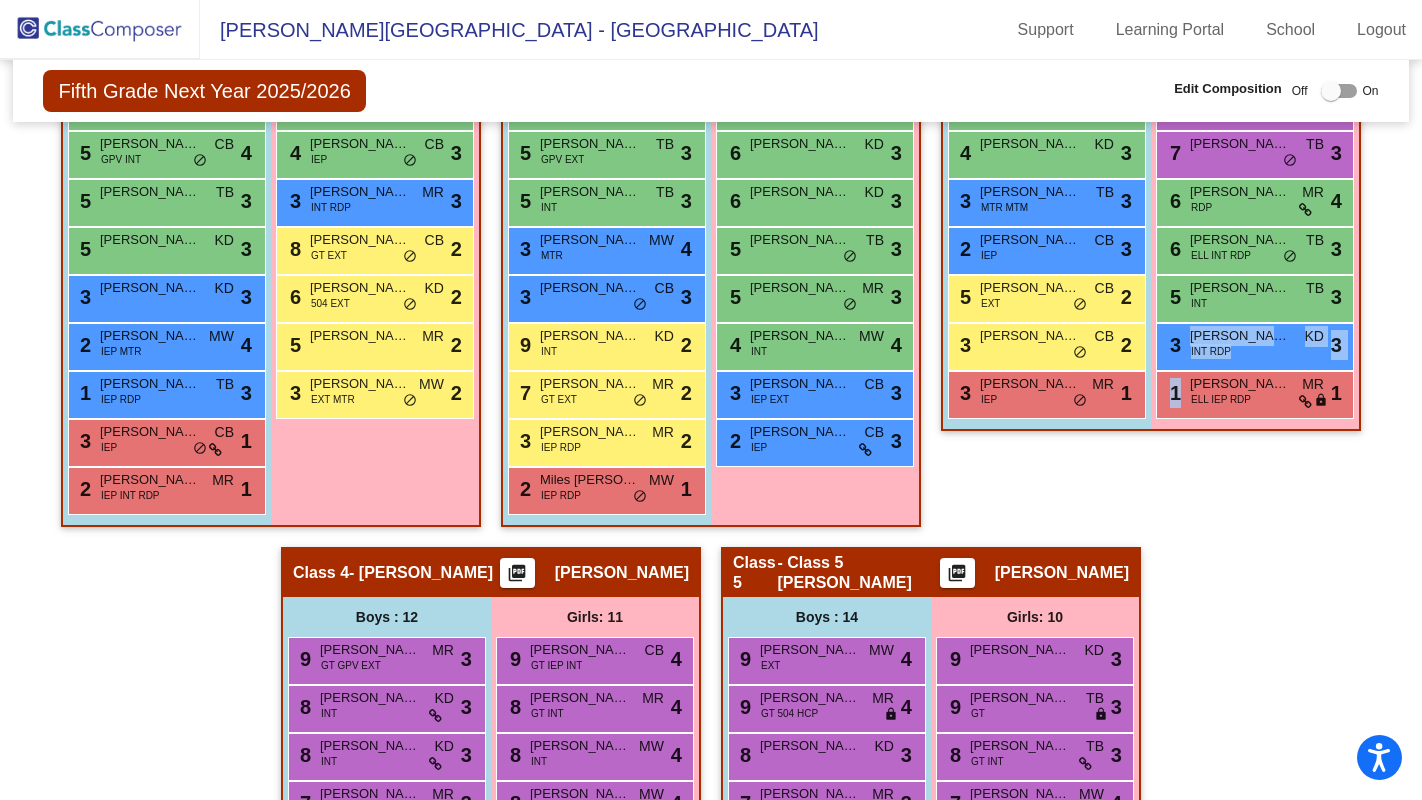 drag, startPoint x: 1411, startPoint y: 463, endPoint x: 1407, endPoint y: 337, distance: 126.06348 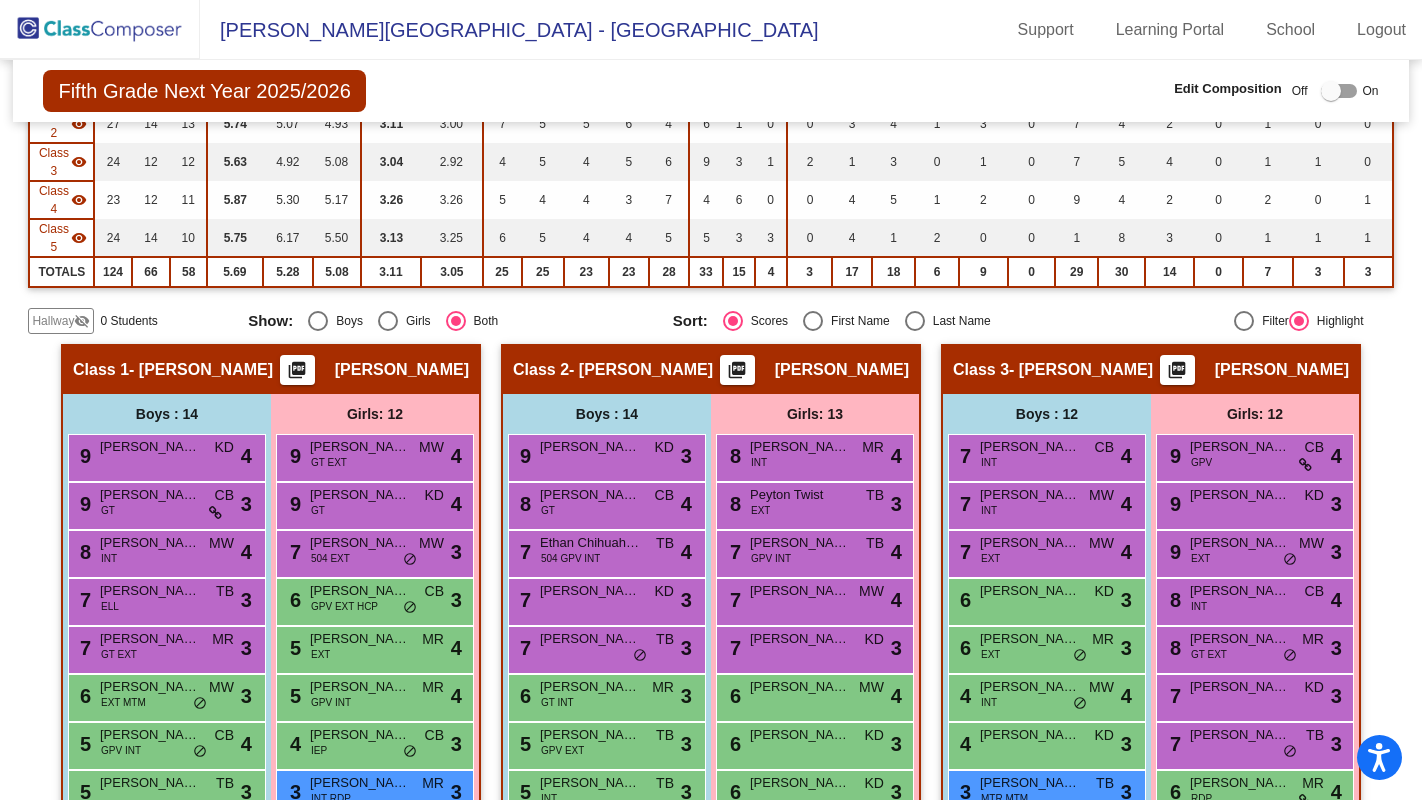 scroll, scrollTop: 267, scrollLeft: 0, axis: vertical 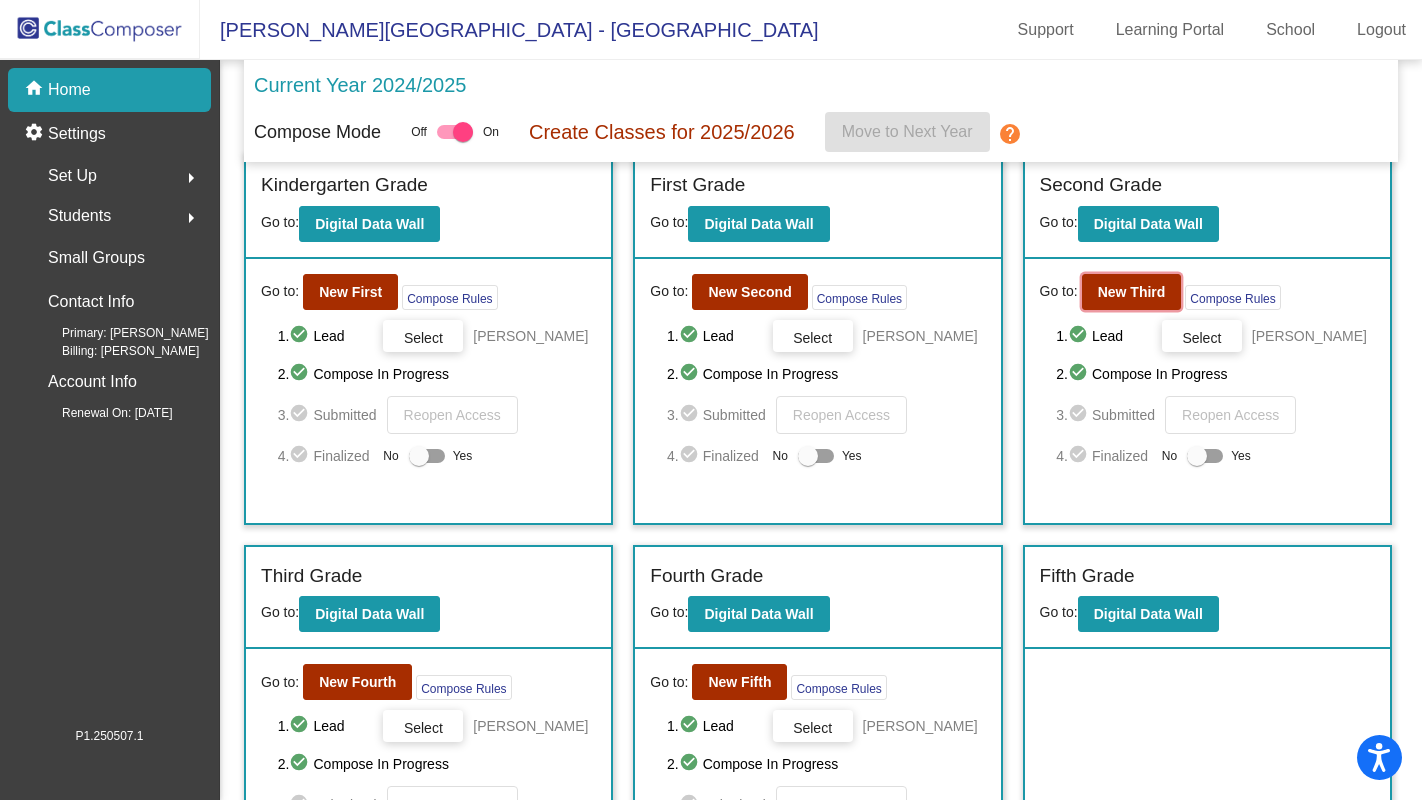 click on "New Third" 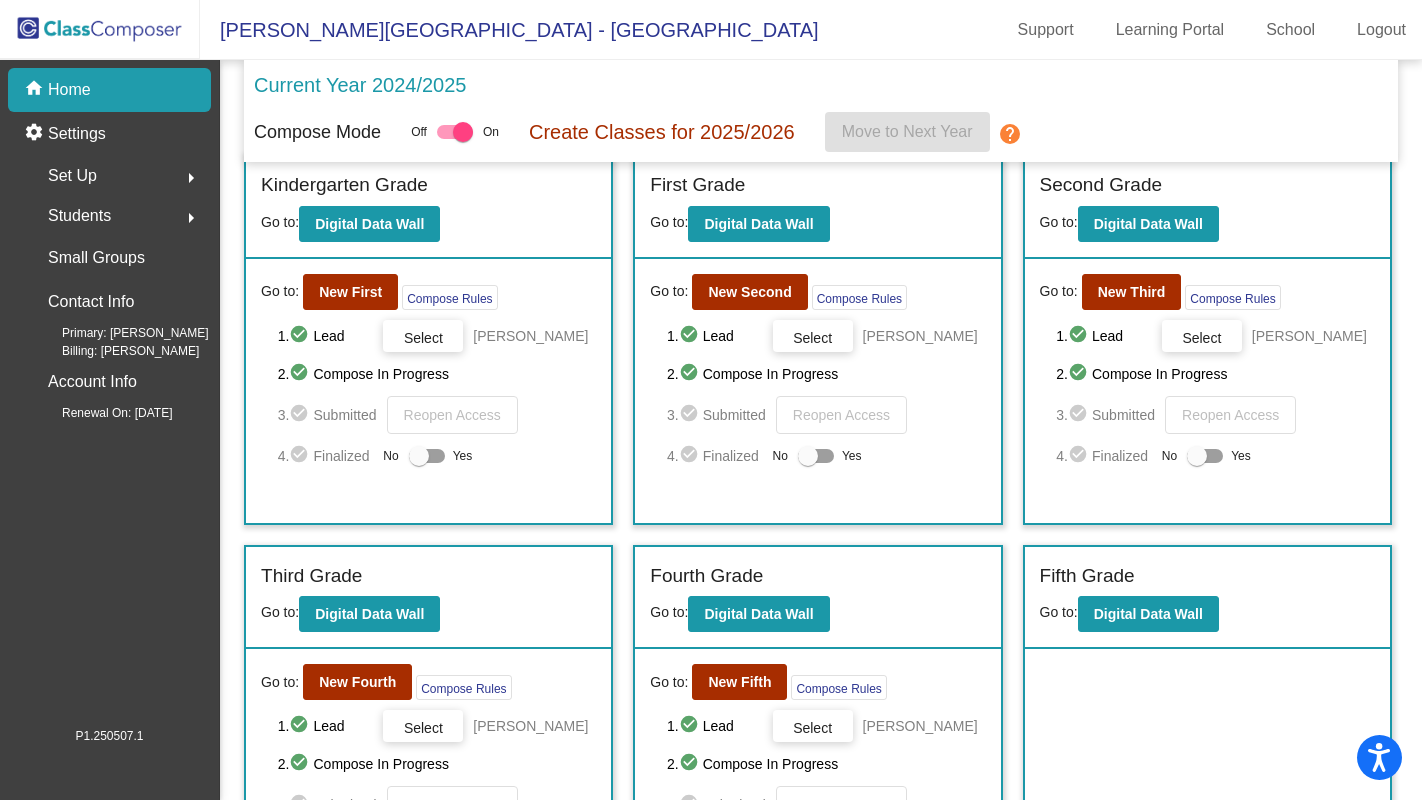 scroll, scrollTop: 0, scrollLeft: 0, axis: both 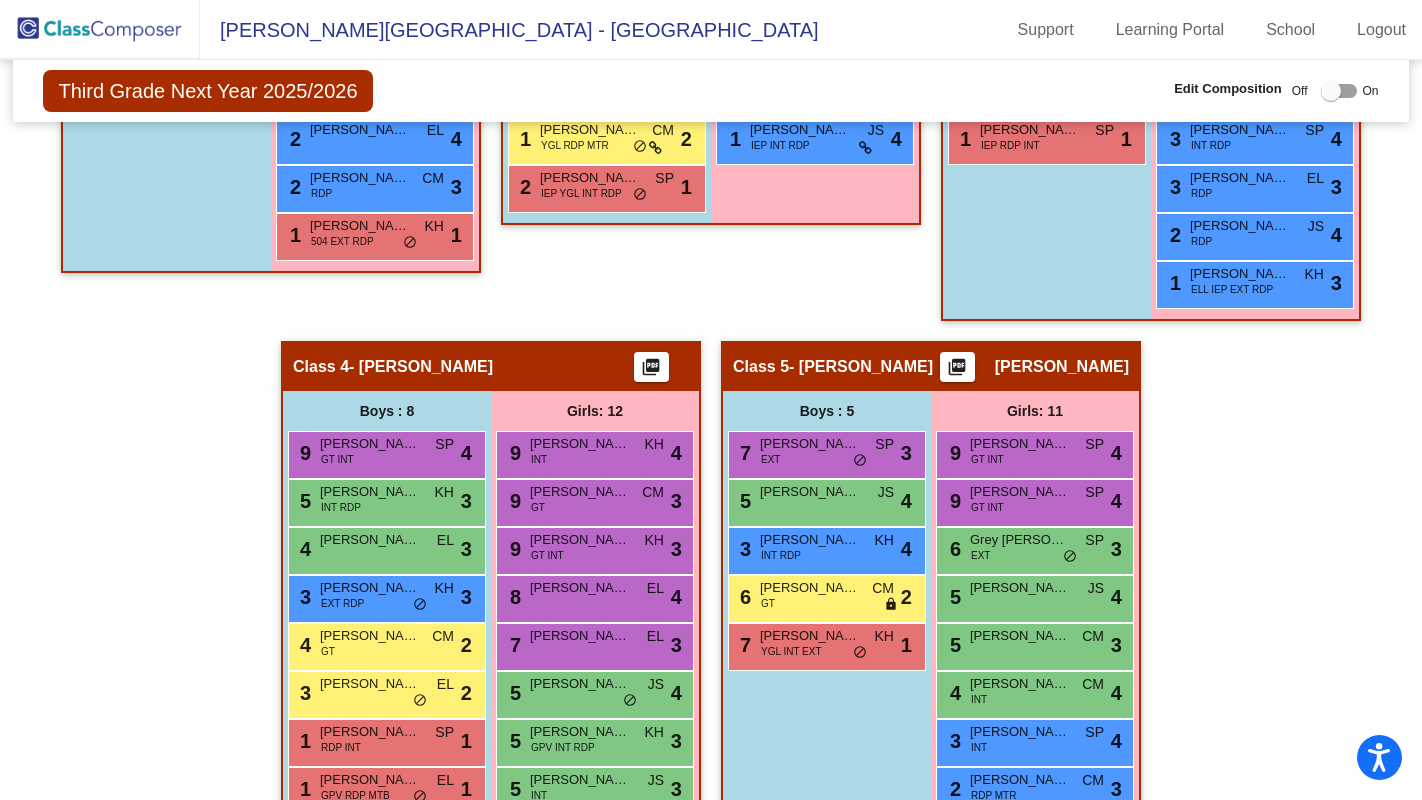 click on "2 [PERSON_NAME] IEP YGL INT RDP SP lock do_not_disturb_alt 1" at bounding box center (604, 186) 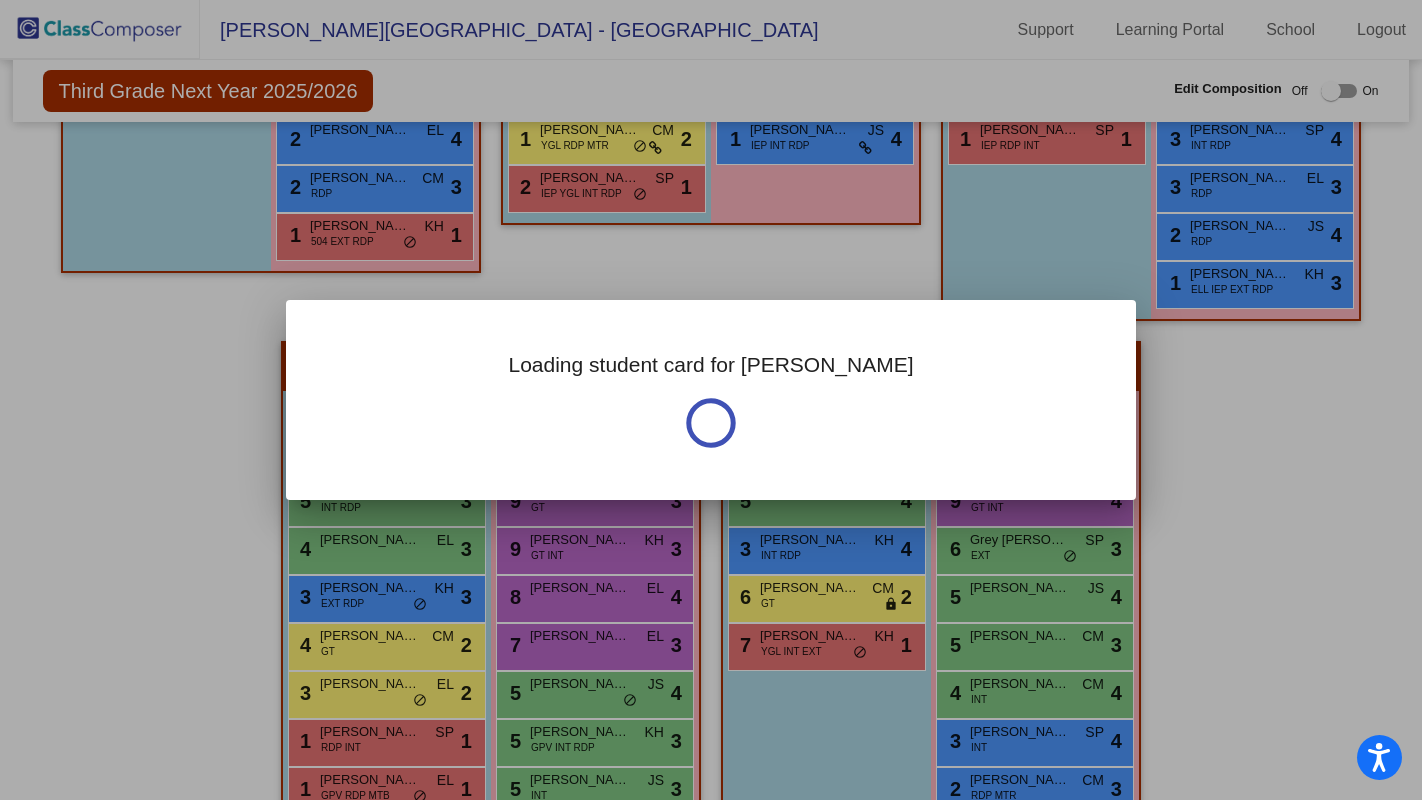 click at bounding box center [711, 400] 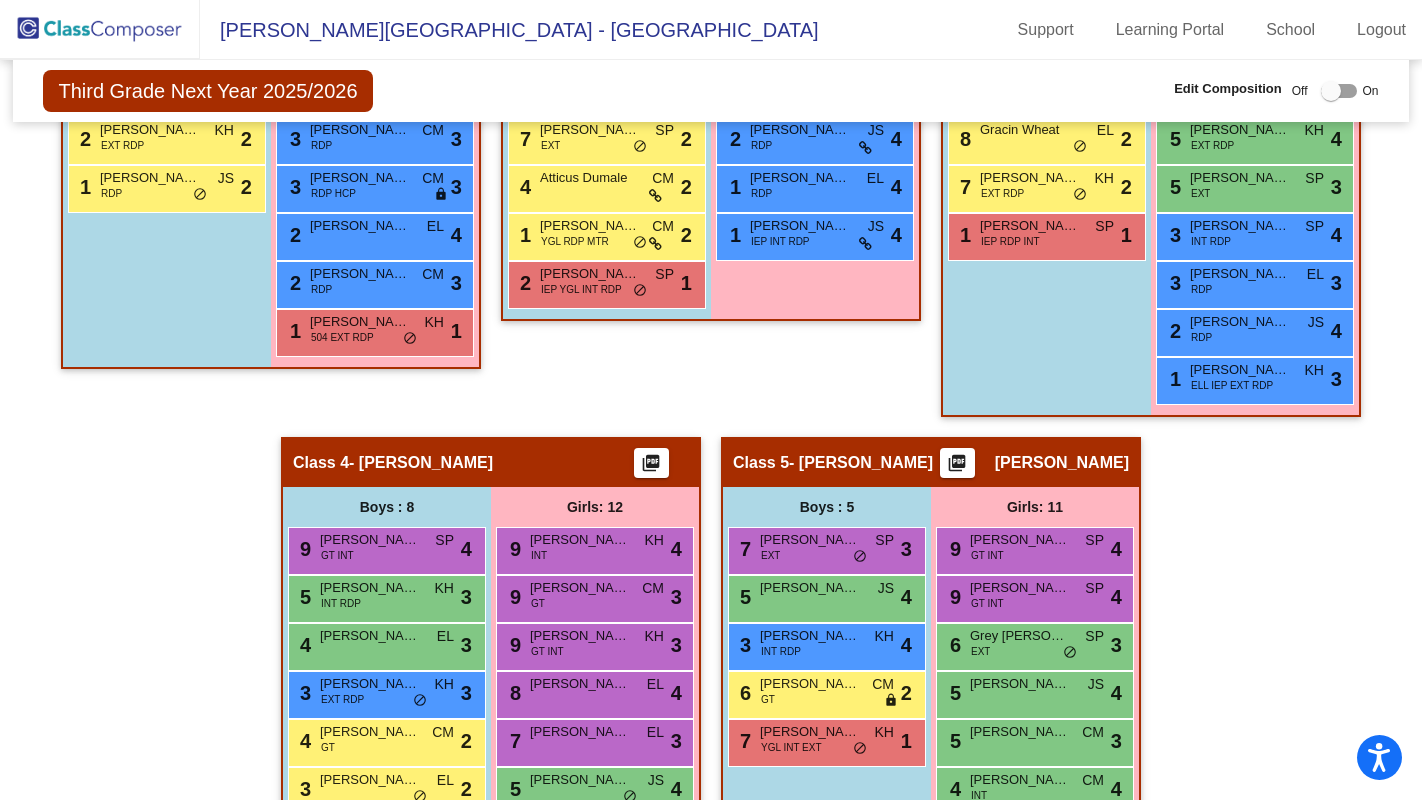 scroll, scrollTop: 926, scrollLeft: 0, axis: vertical 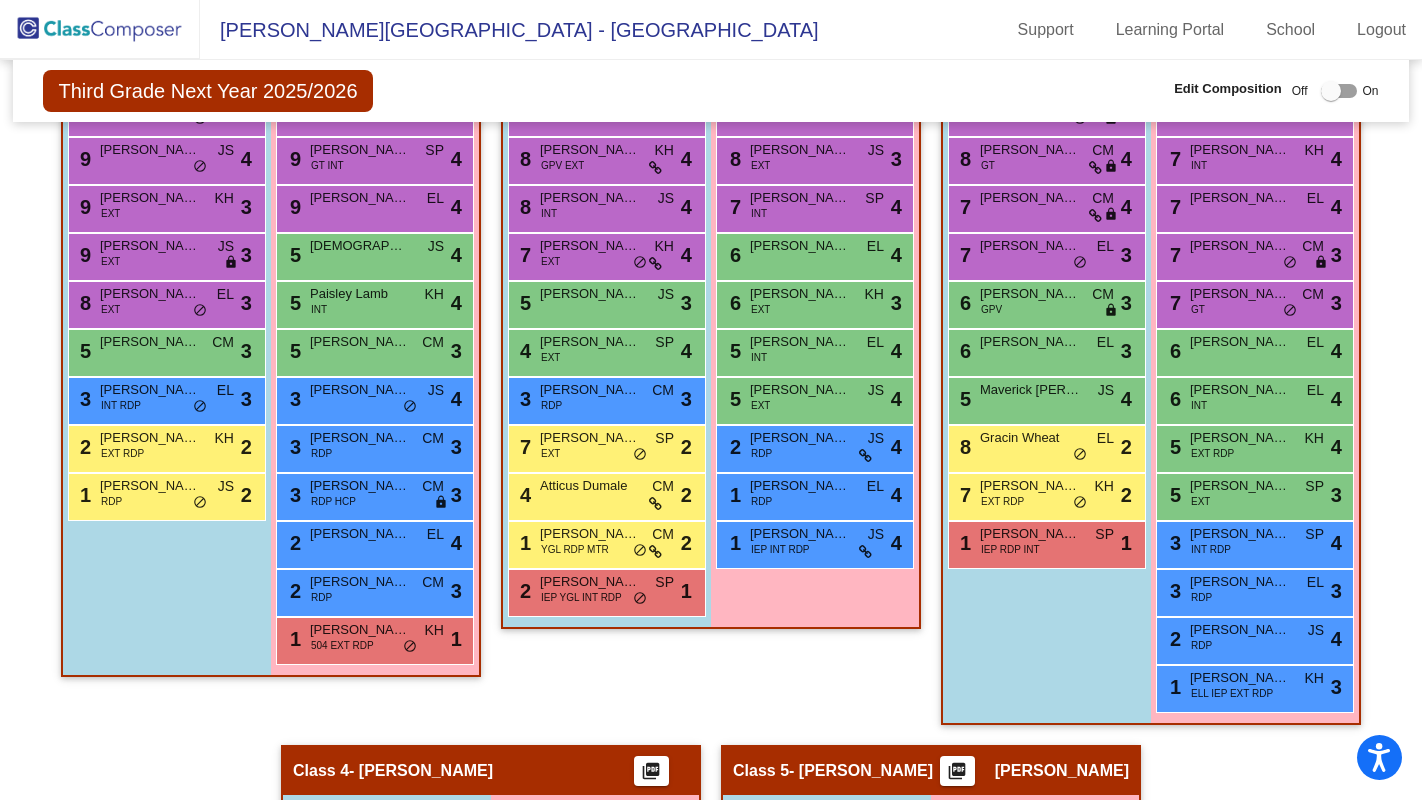 click on "7 [PERSON_NAME] EL lock do_not_disturb_alt 3" at bounding box center (1044, 254) 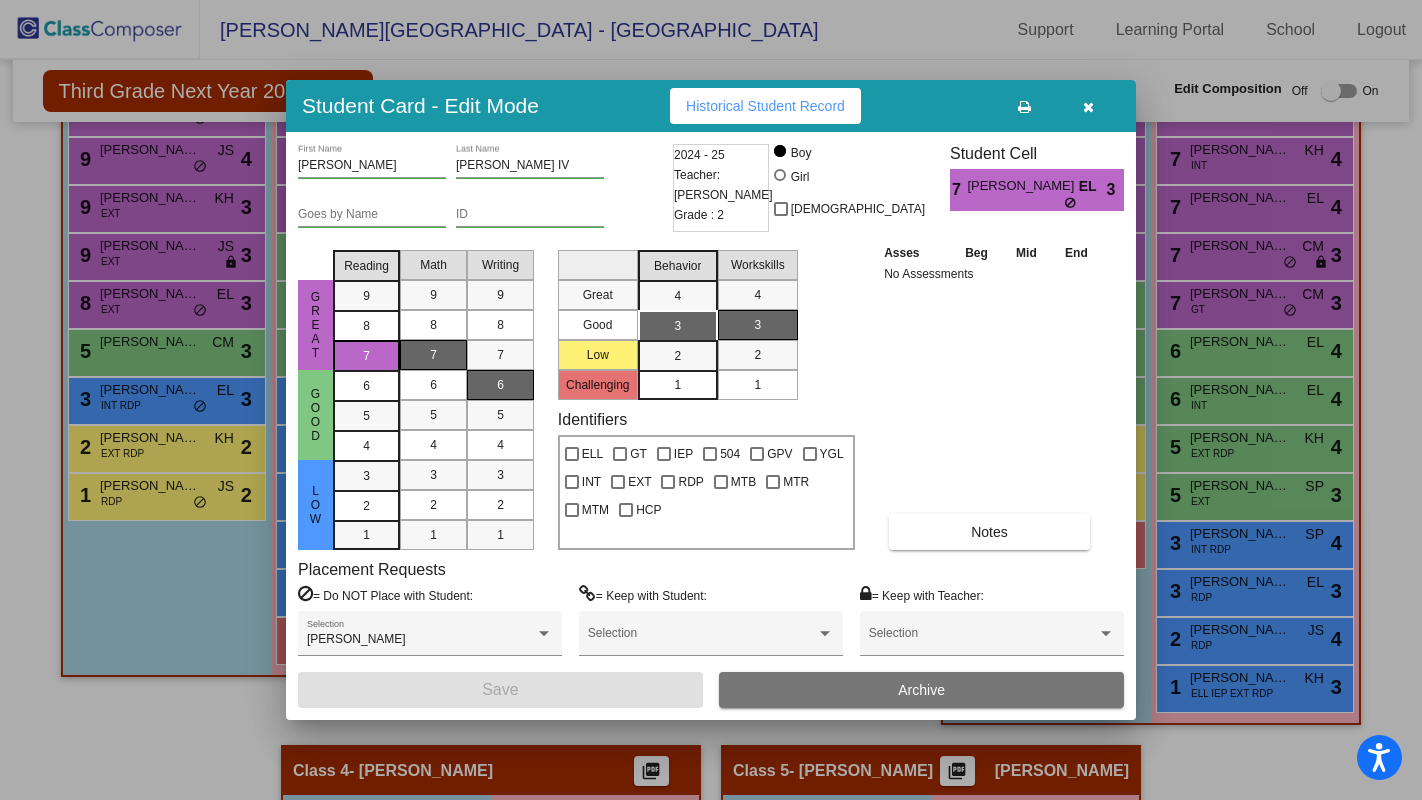 click at bounding box center (1088, 107) 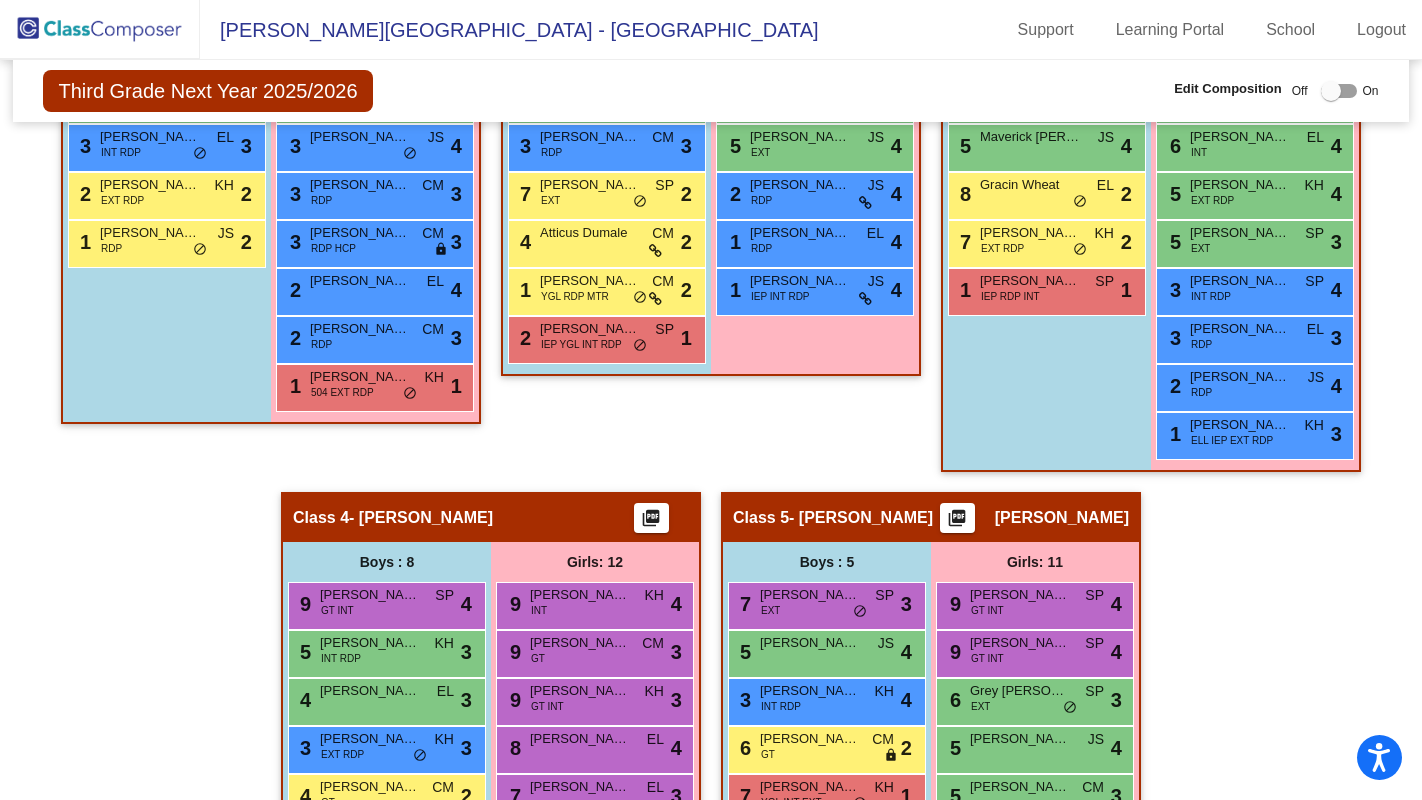 scroll, scrollTop: 875, scrollLeft: 0, axis: vertical 